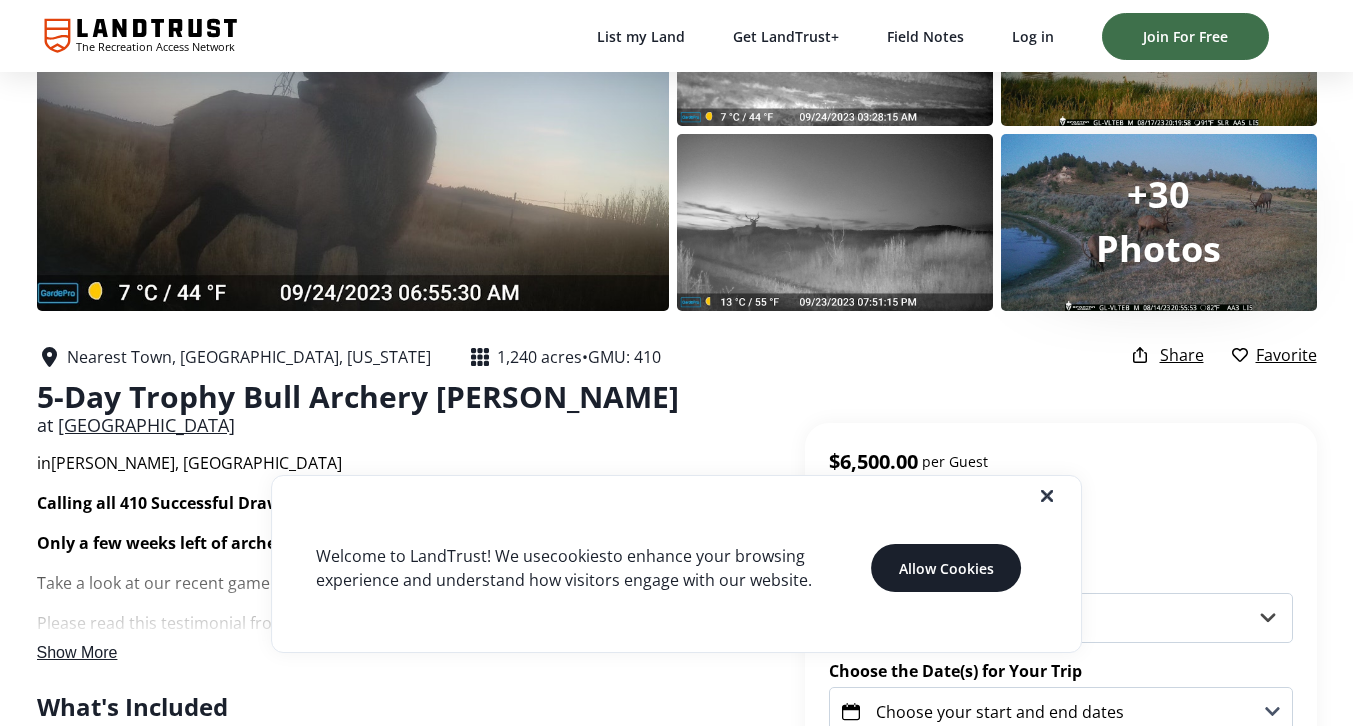 scroll, scrollTop: 155, scrollLeft: 0, axis: vertical 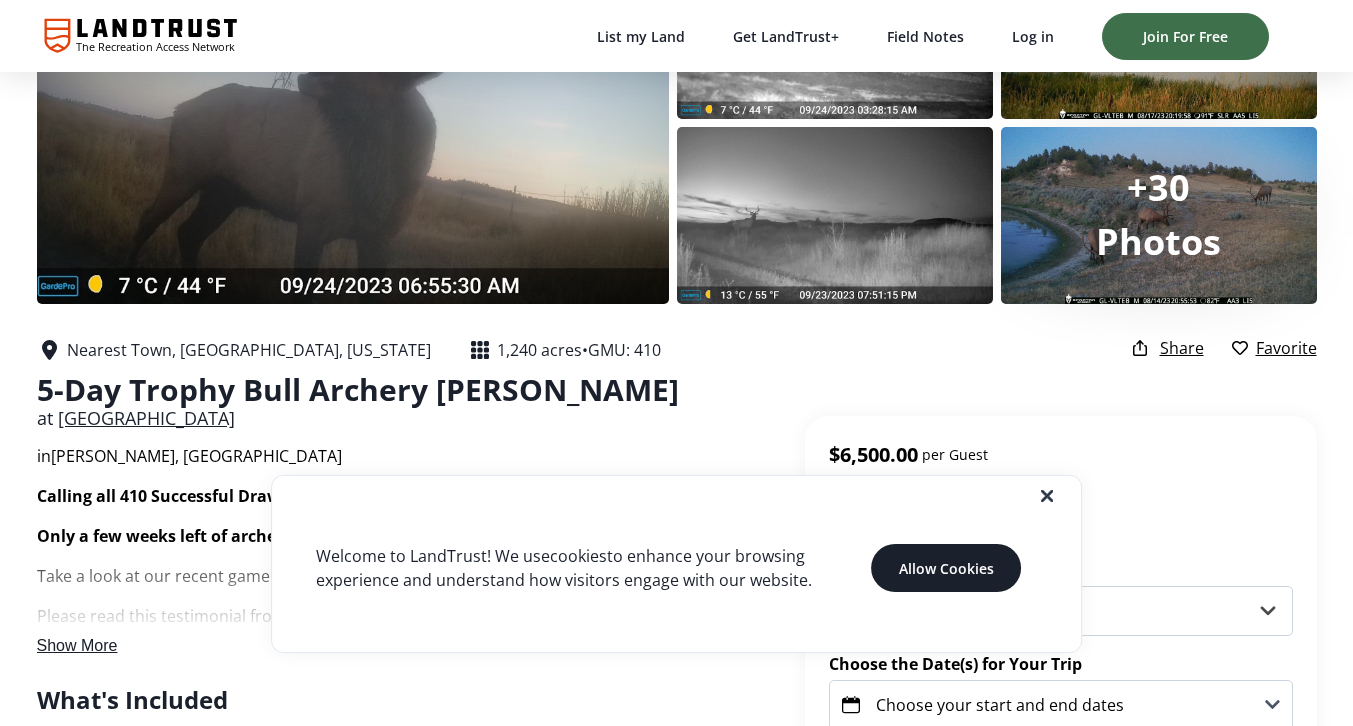 click 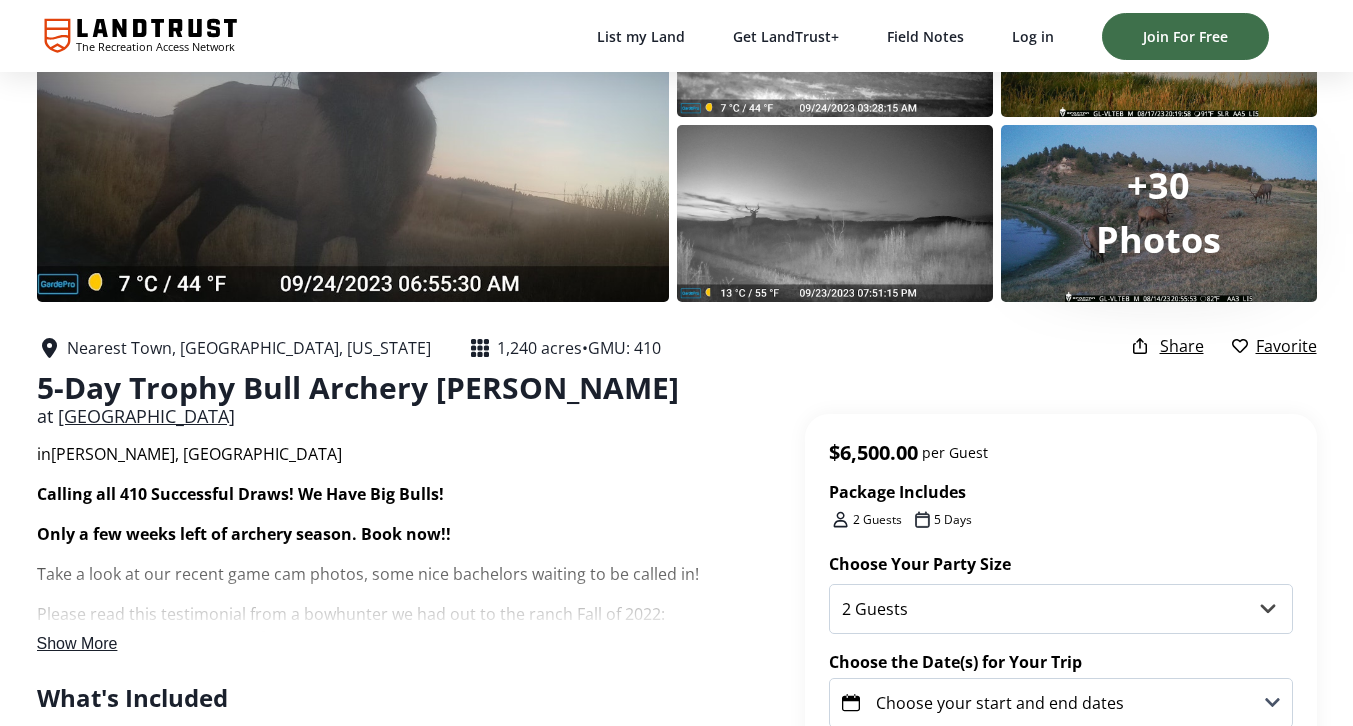 scroll, scrollTop: 0, scrollLeft: 0, axis: both 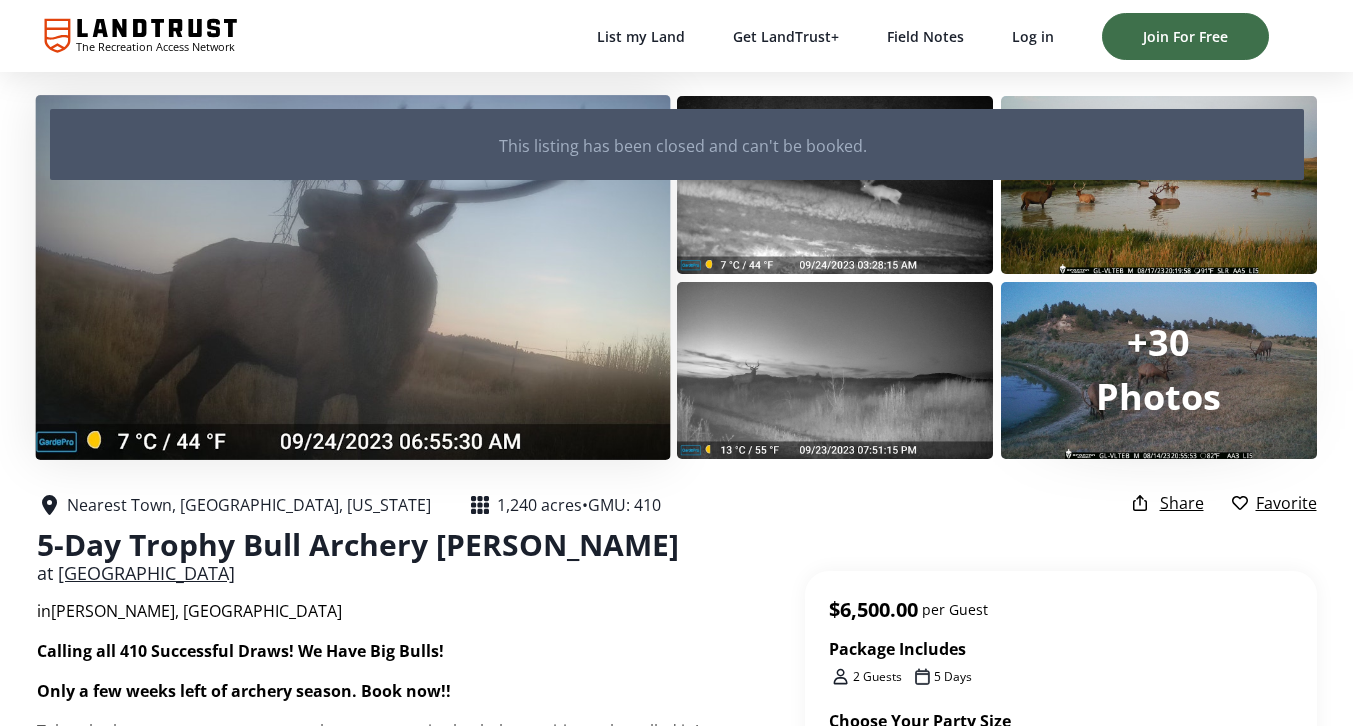 click at bounding box center [352, 277] 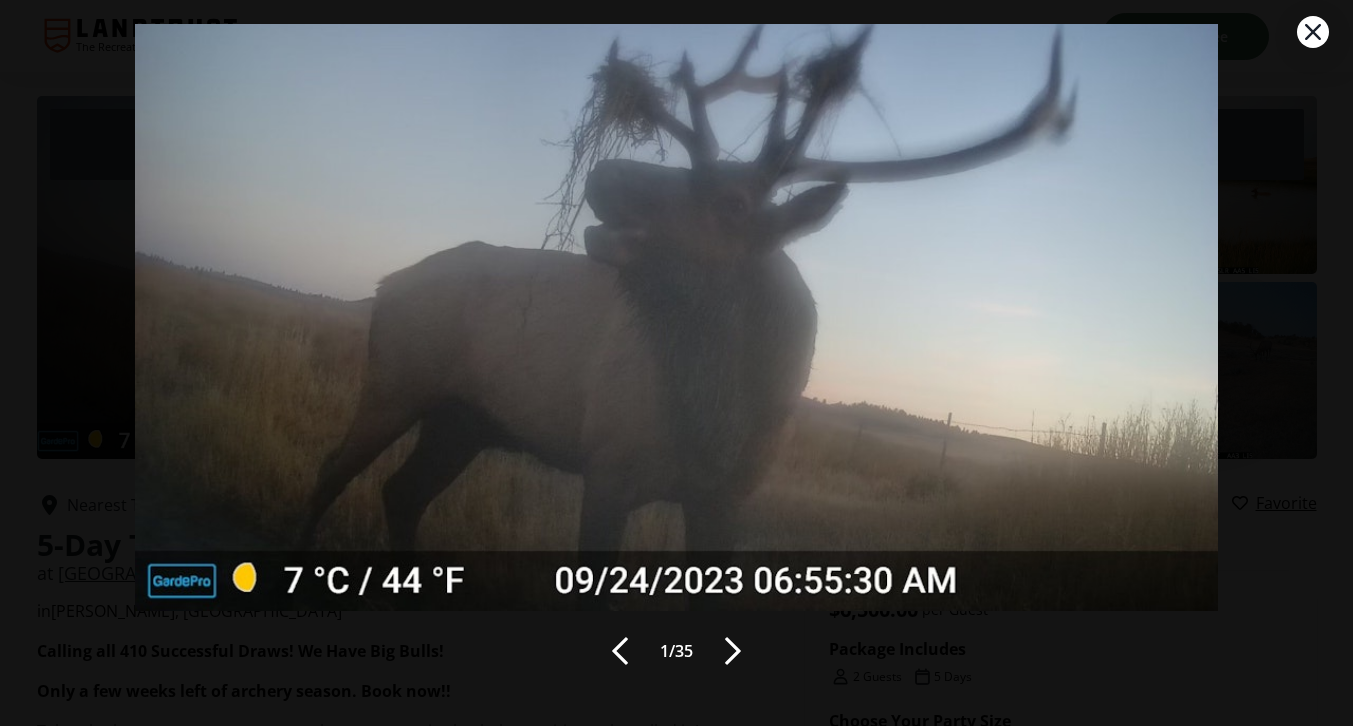 click at bounding box center [733, 651] 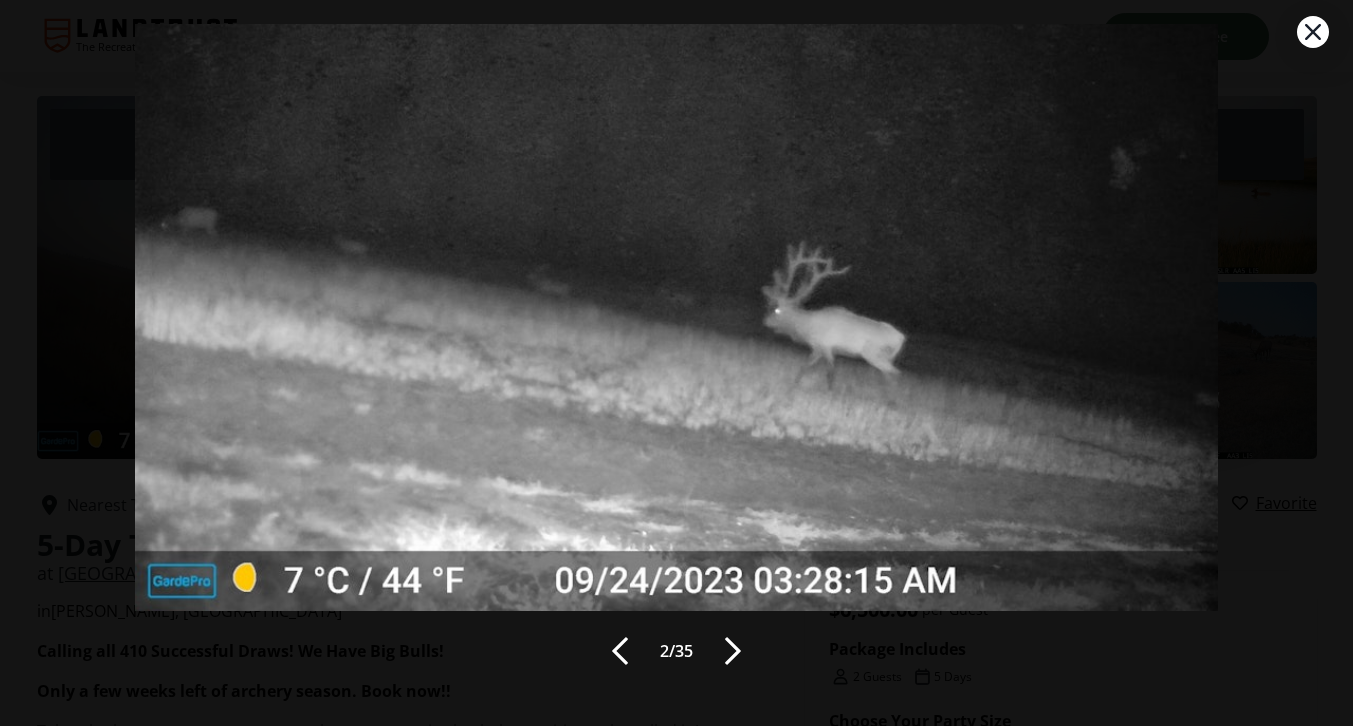 click at bounding box center (733, 651) 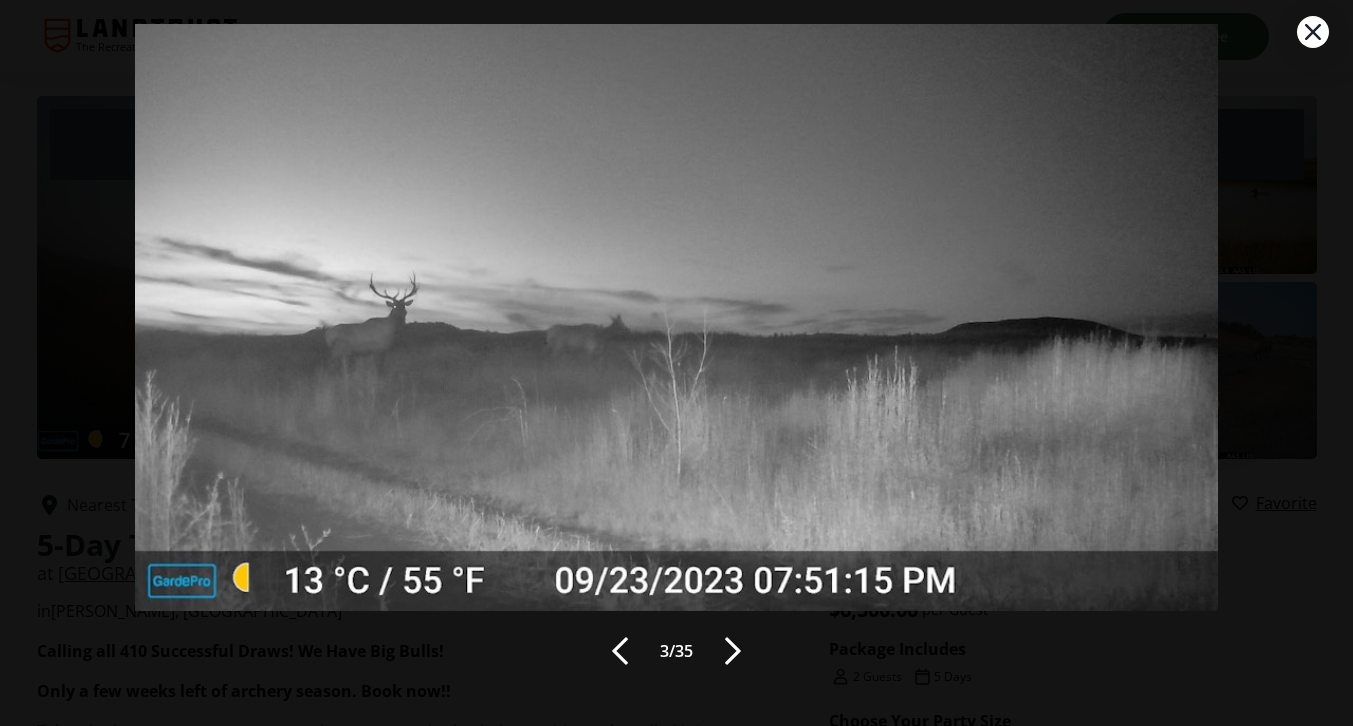 click at bounding box center (733, 651) 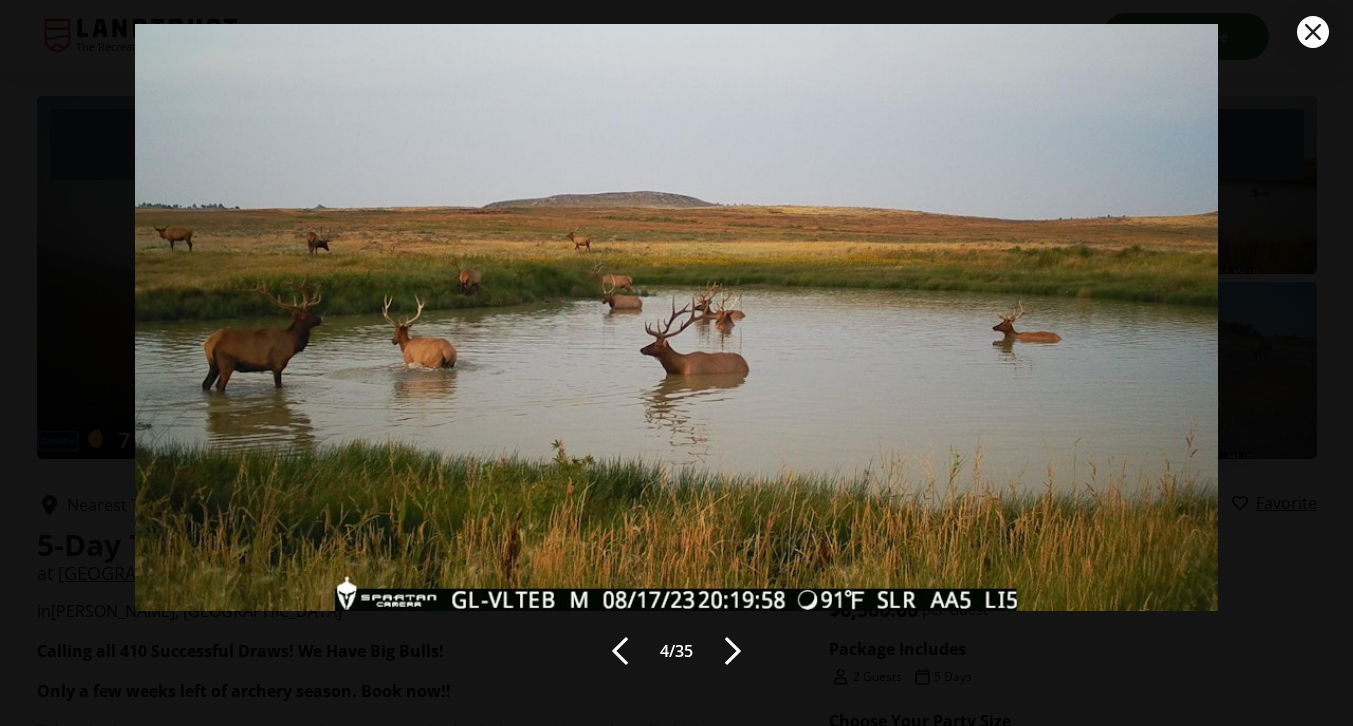 click at bounding box center [733, 651] 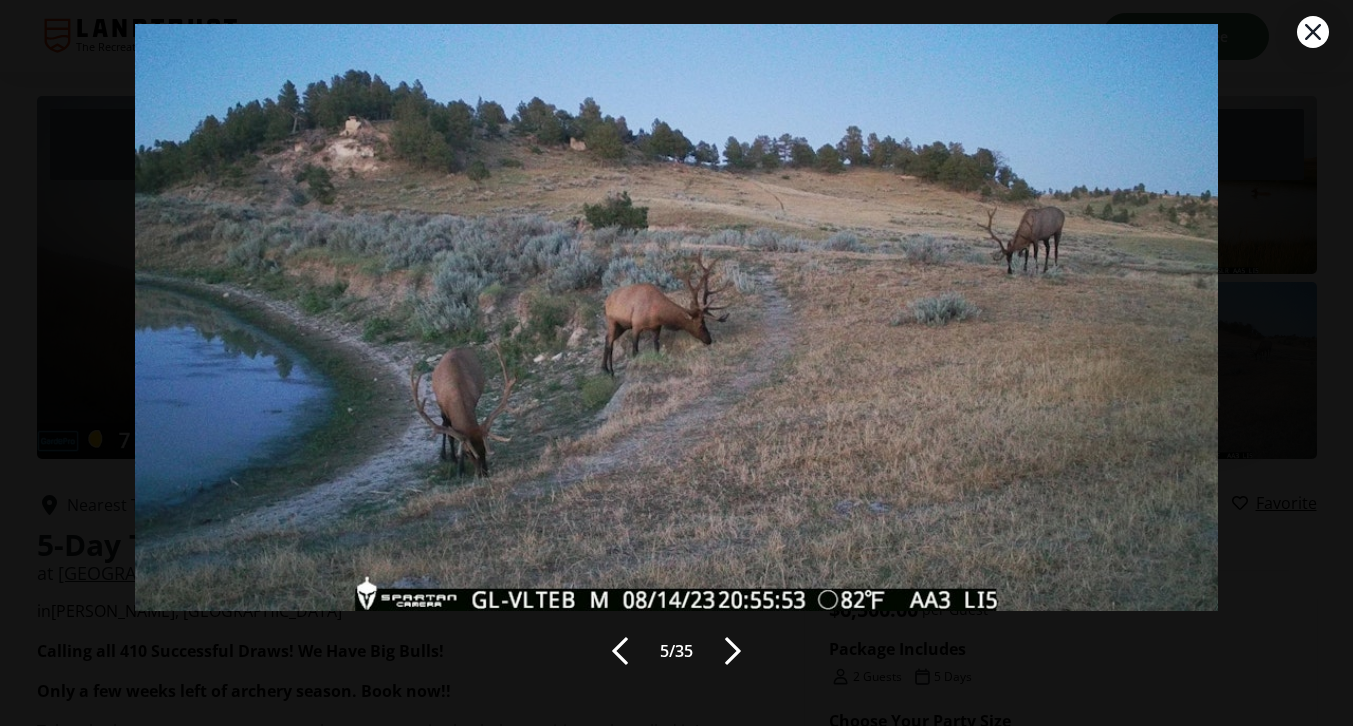 click at bounding box center [733, 651] 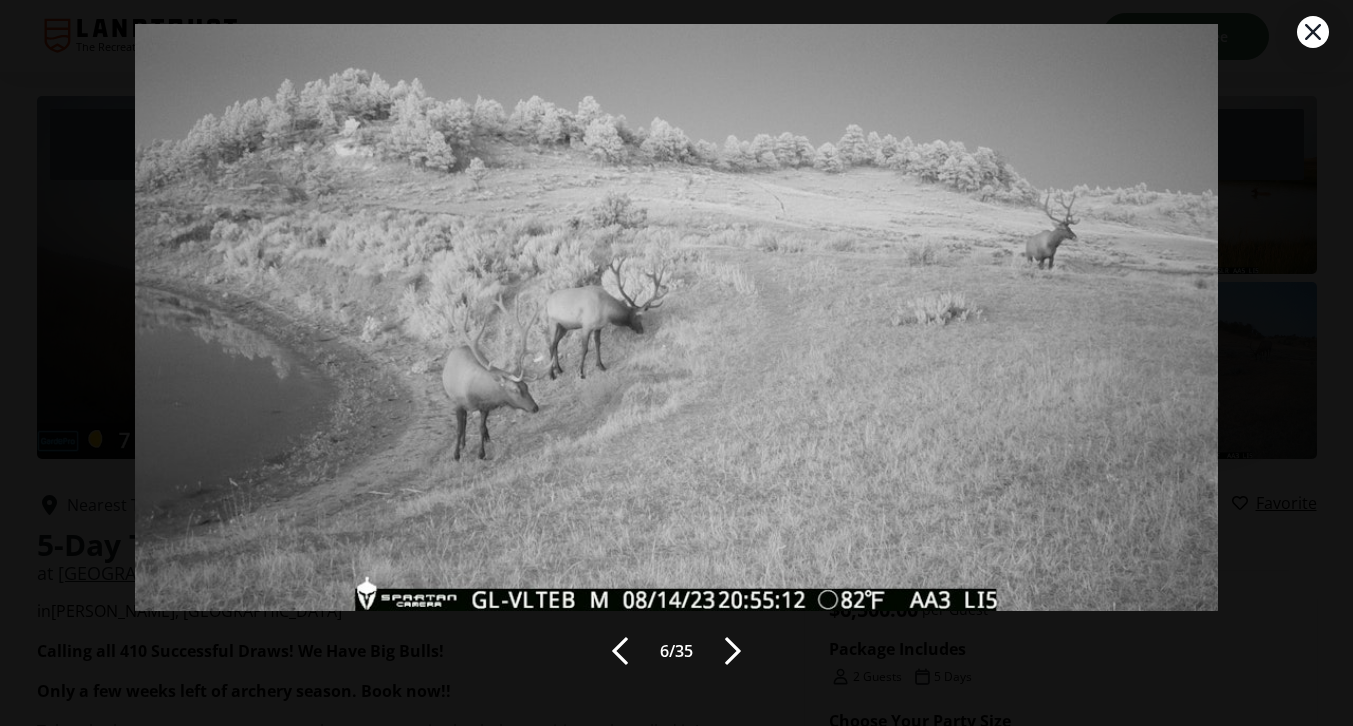 click at bounding box center [733, 651] 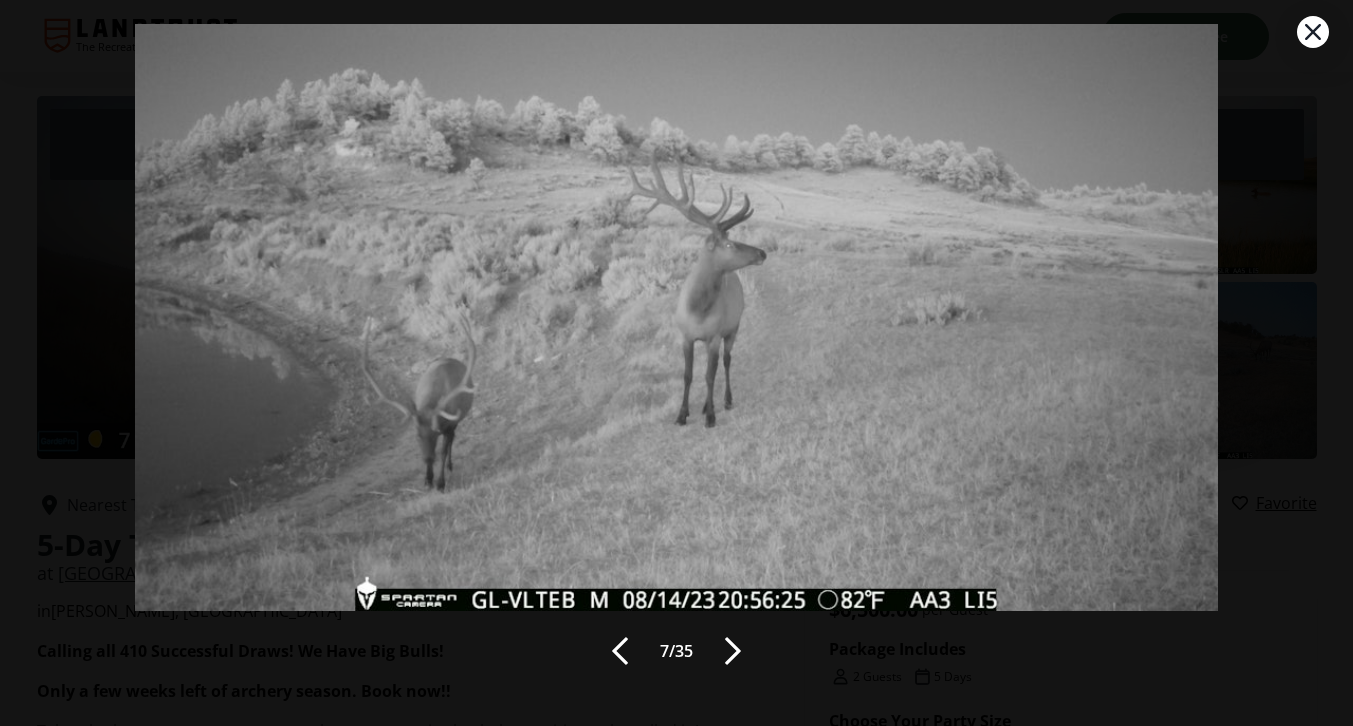 click at bounding box center (733, 651) 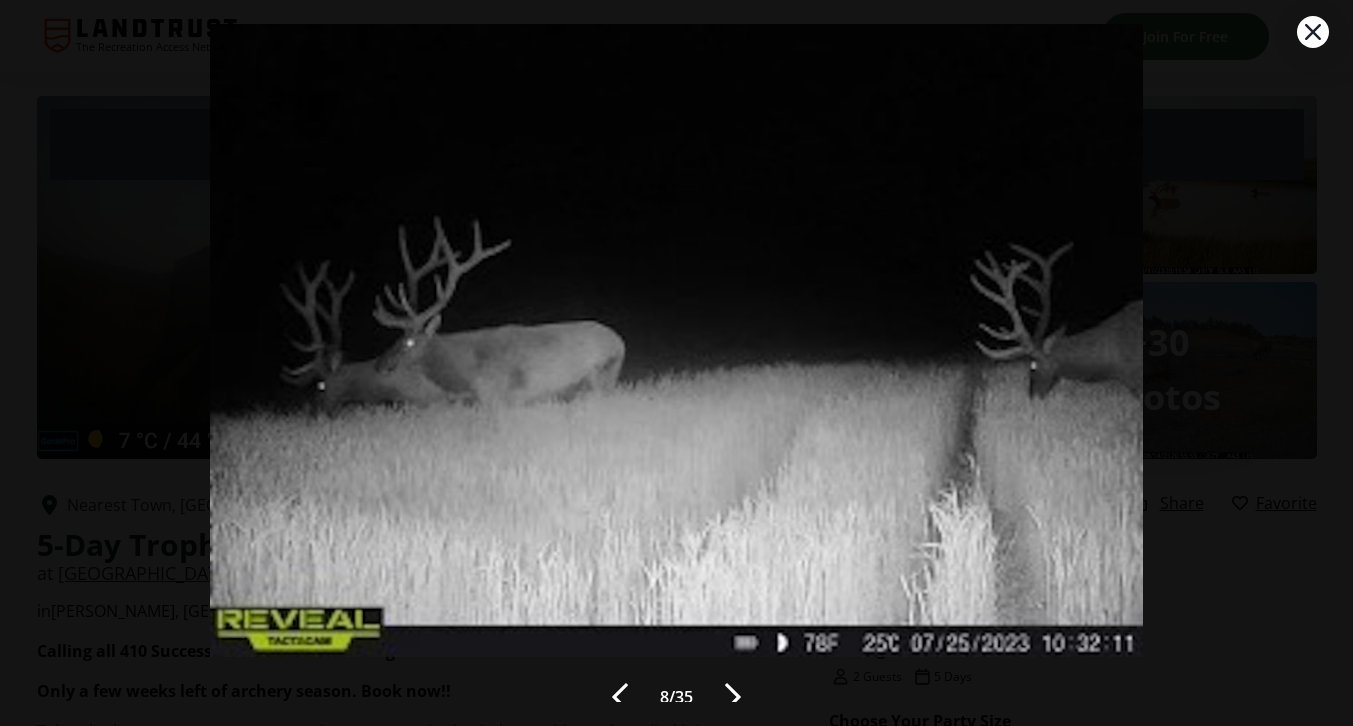 click at bounding box center (676, 307) 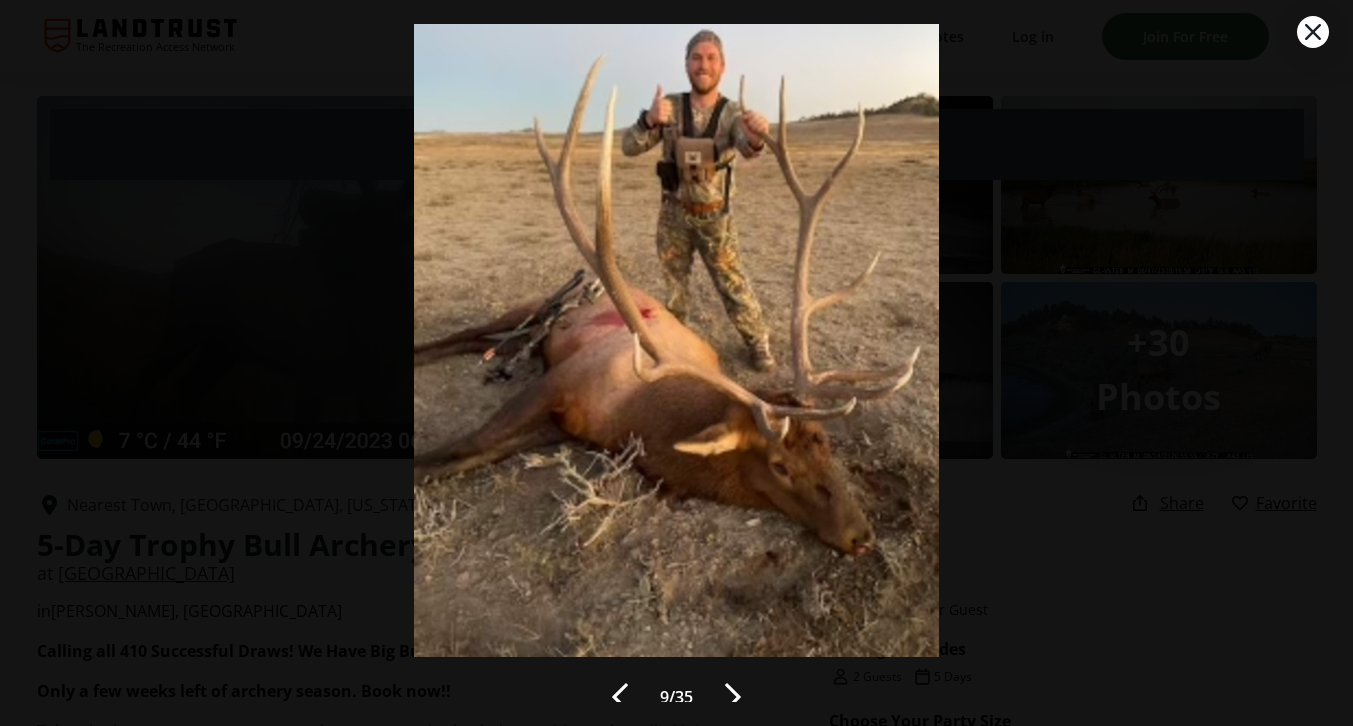 click at bounding box center [733, 697] 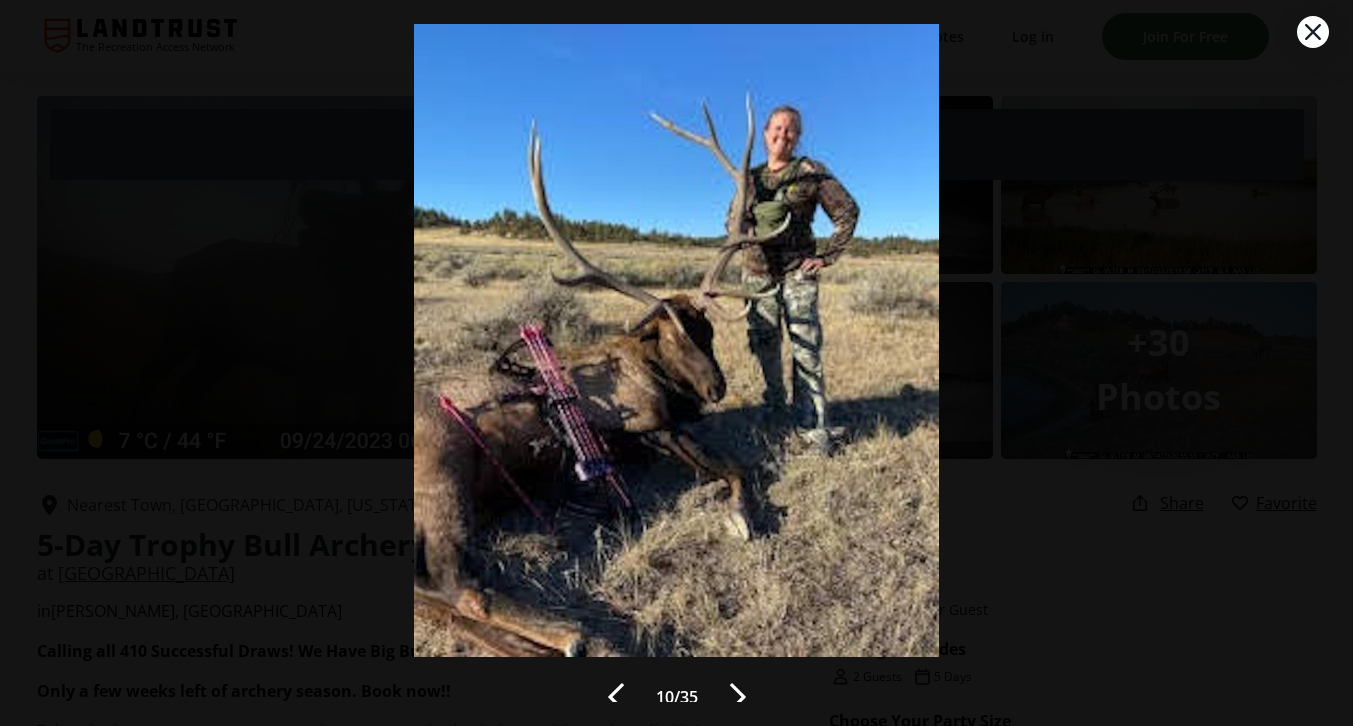 click at bounding box center (738, 697) 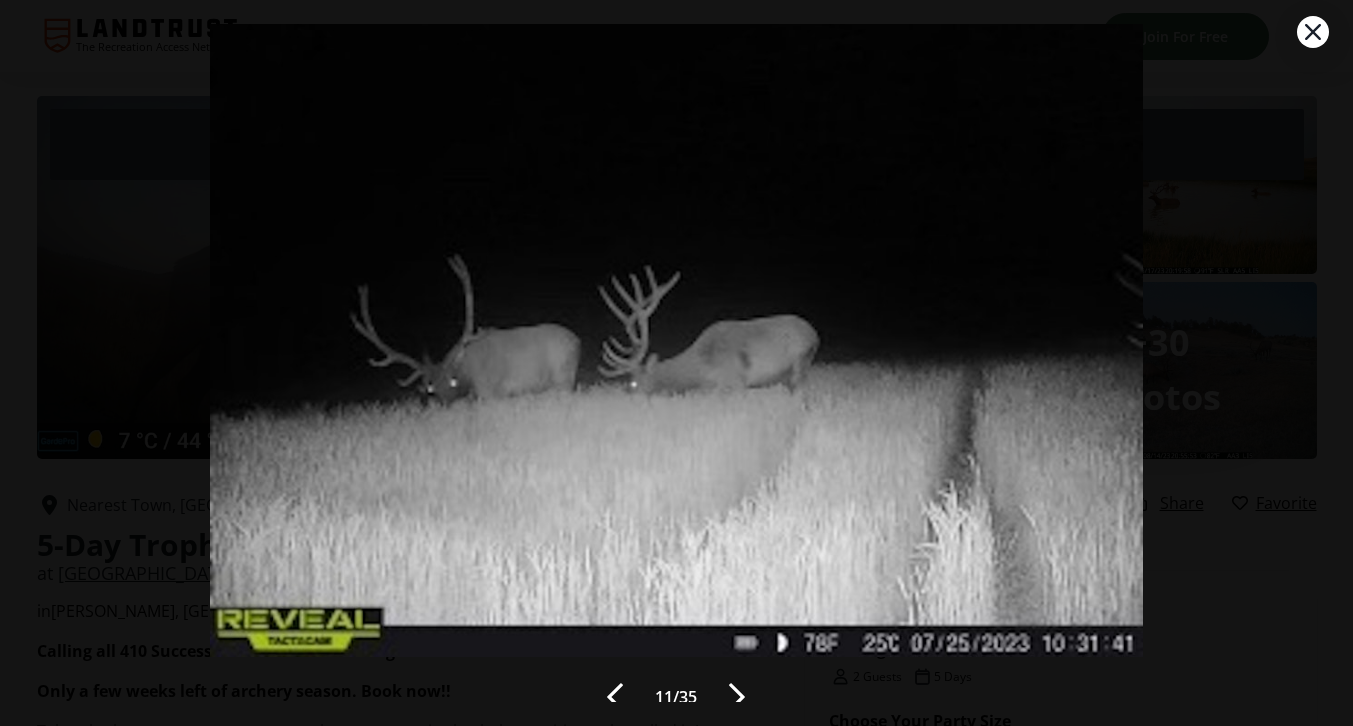 click at bounding box center [737, 697] 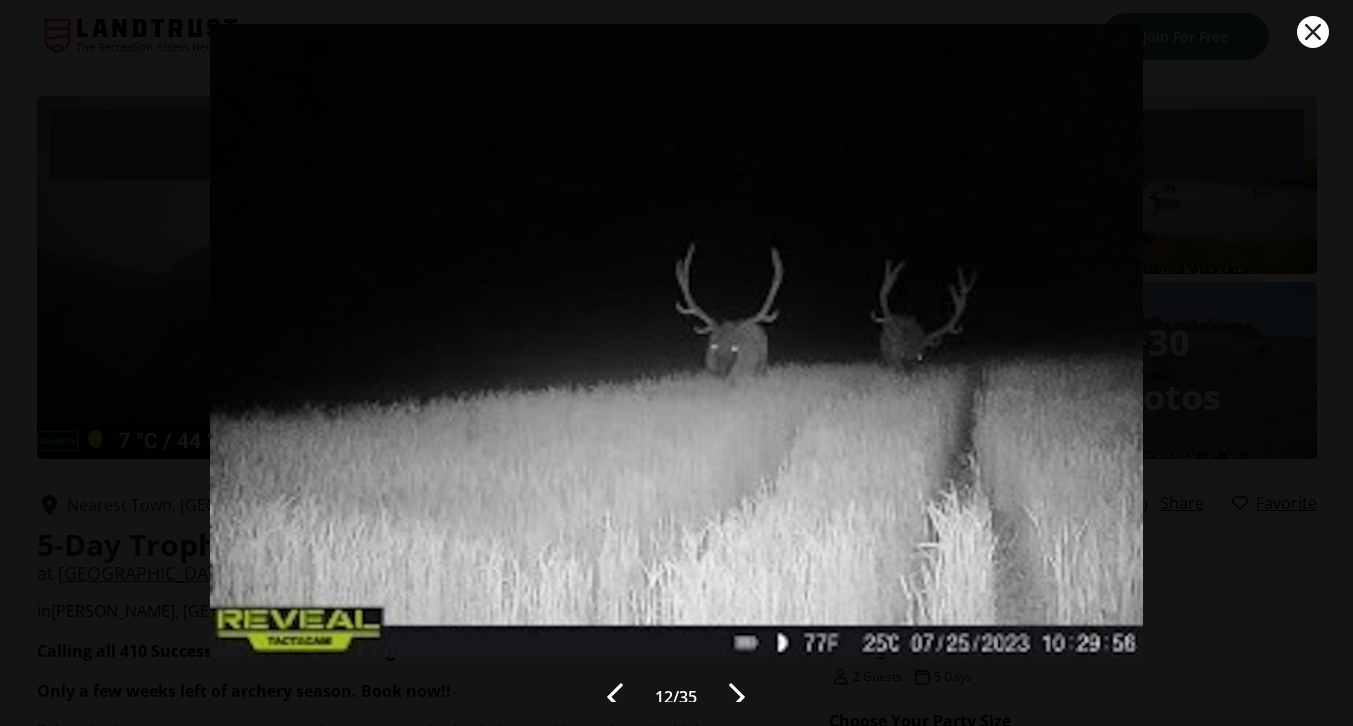 click at bounding box center (737, 697) 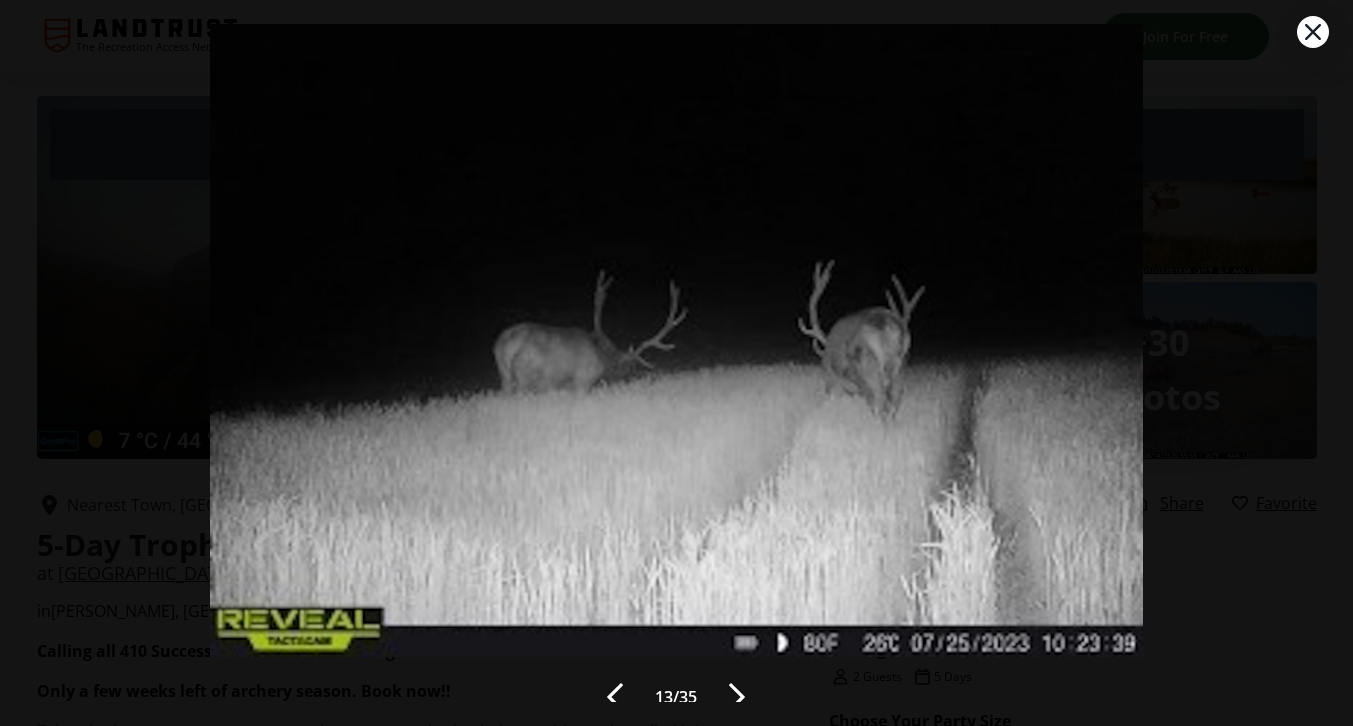 click at bounding box center (737, 697) 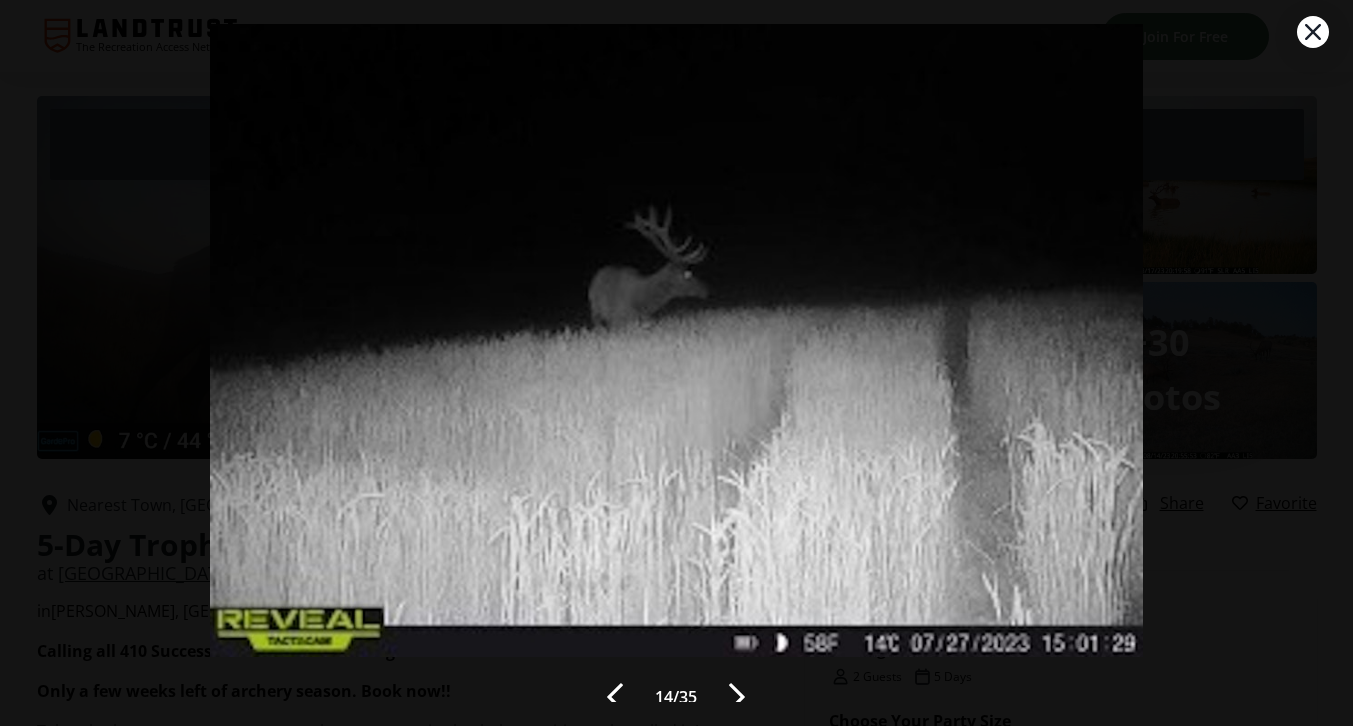 click at bounding box center (737, 697) 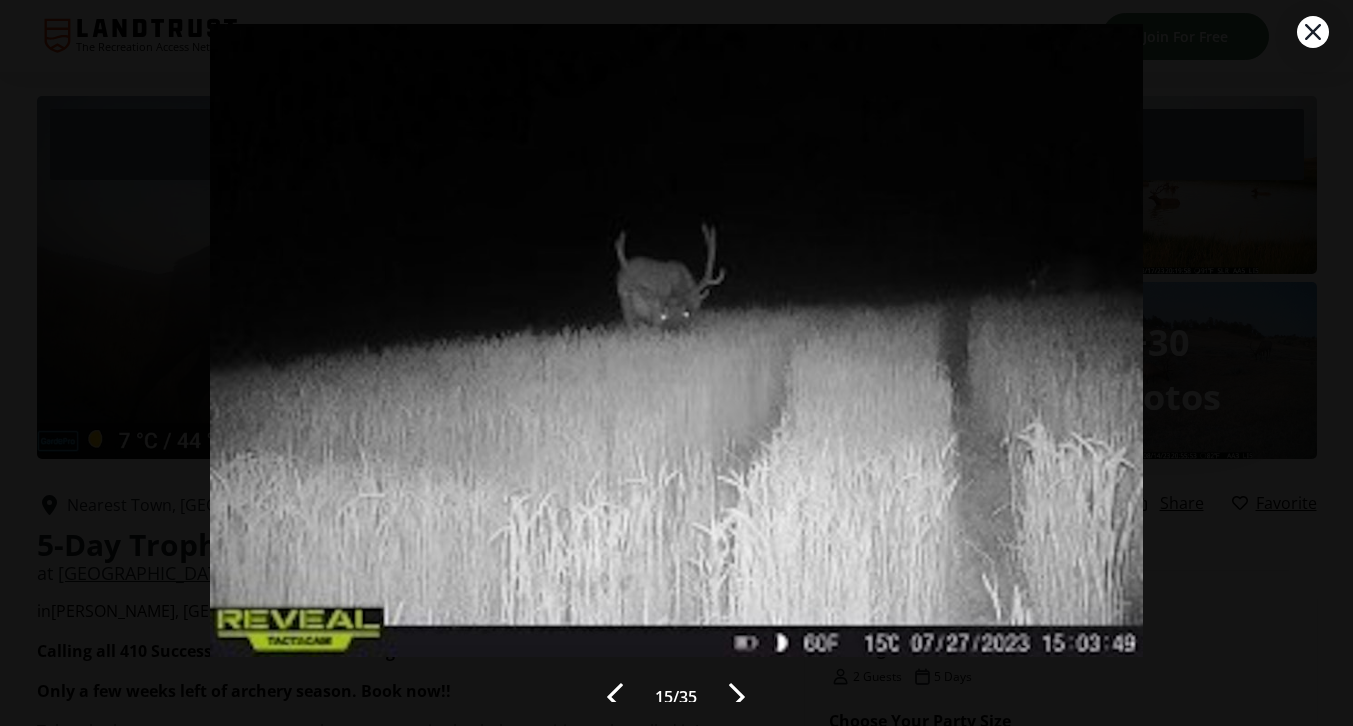 click at bounding box center (737, 697) 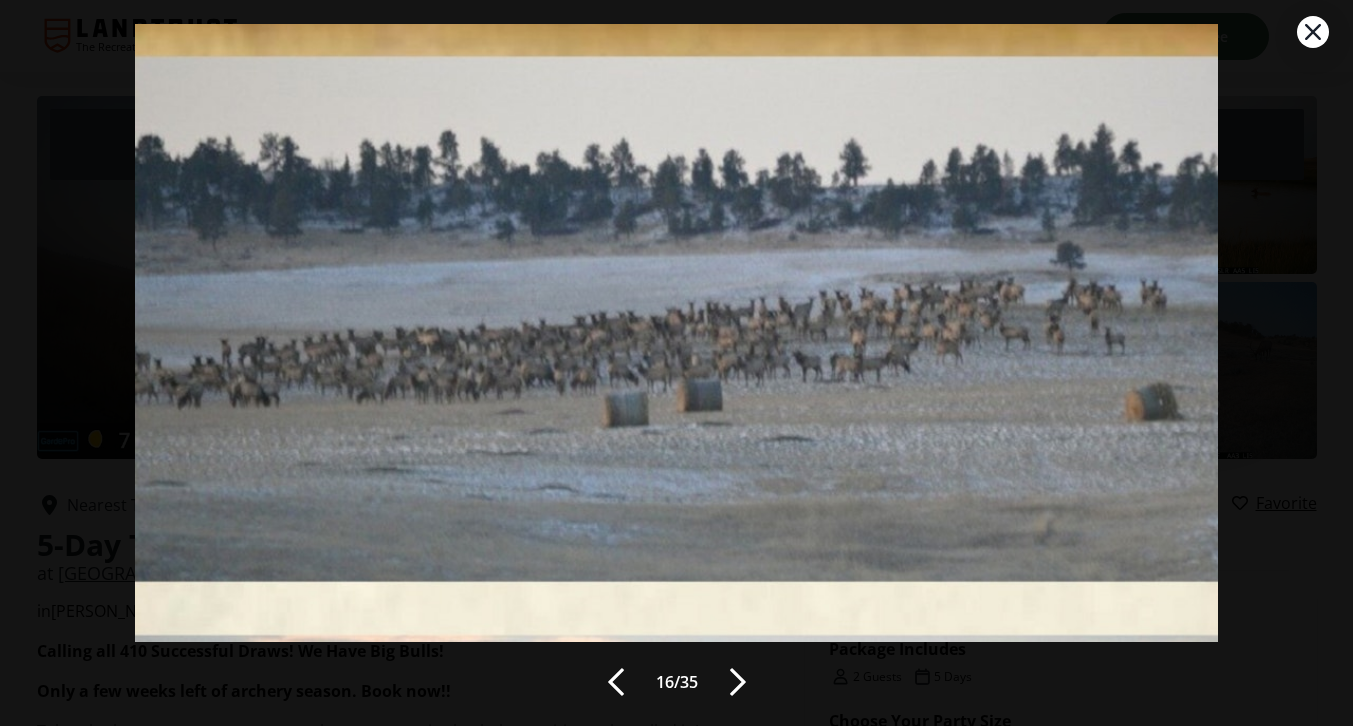 click at bounding box center [738, 682] 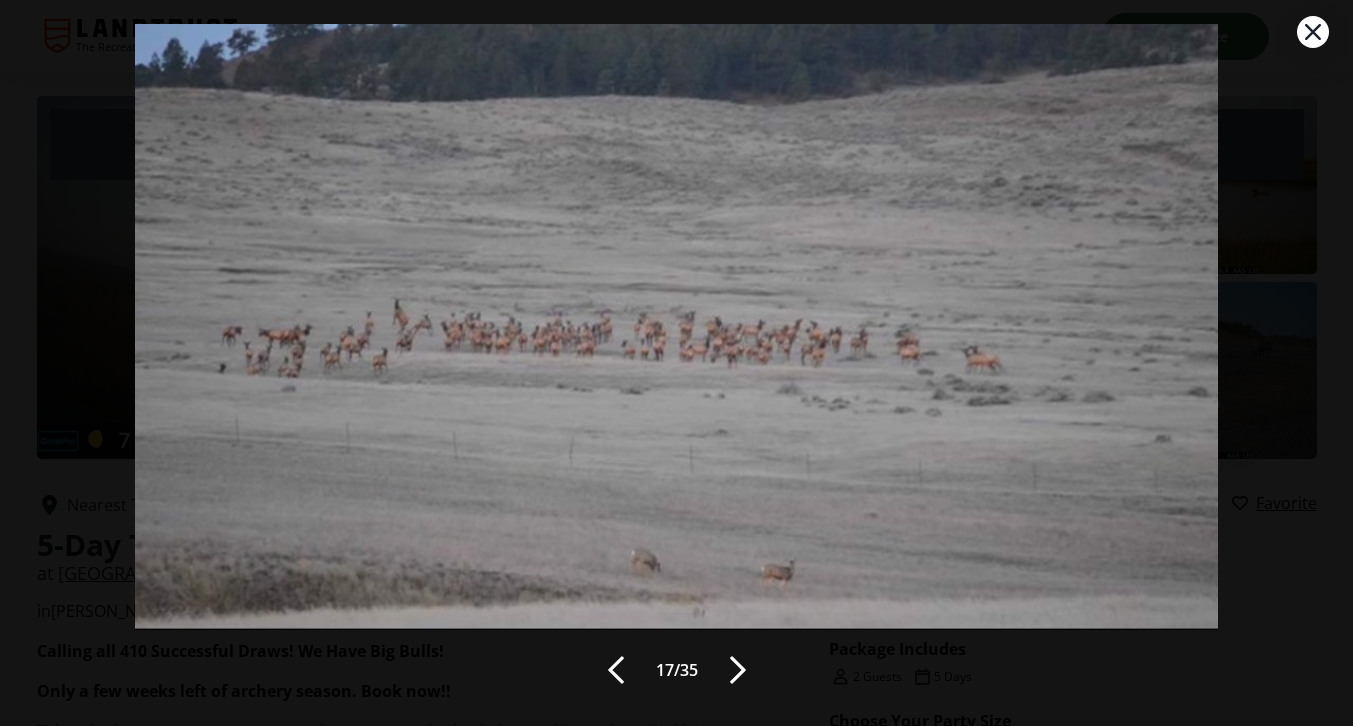 click on "17 / 35" at bounding box center (676, 363) 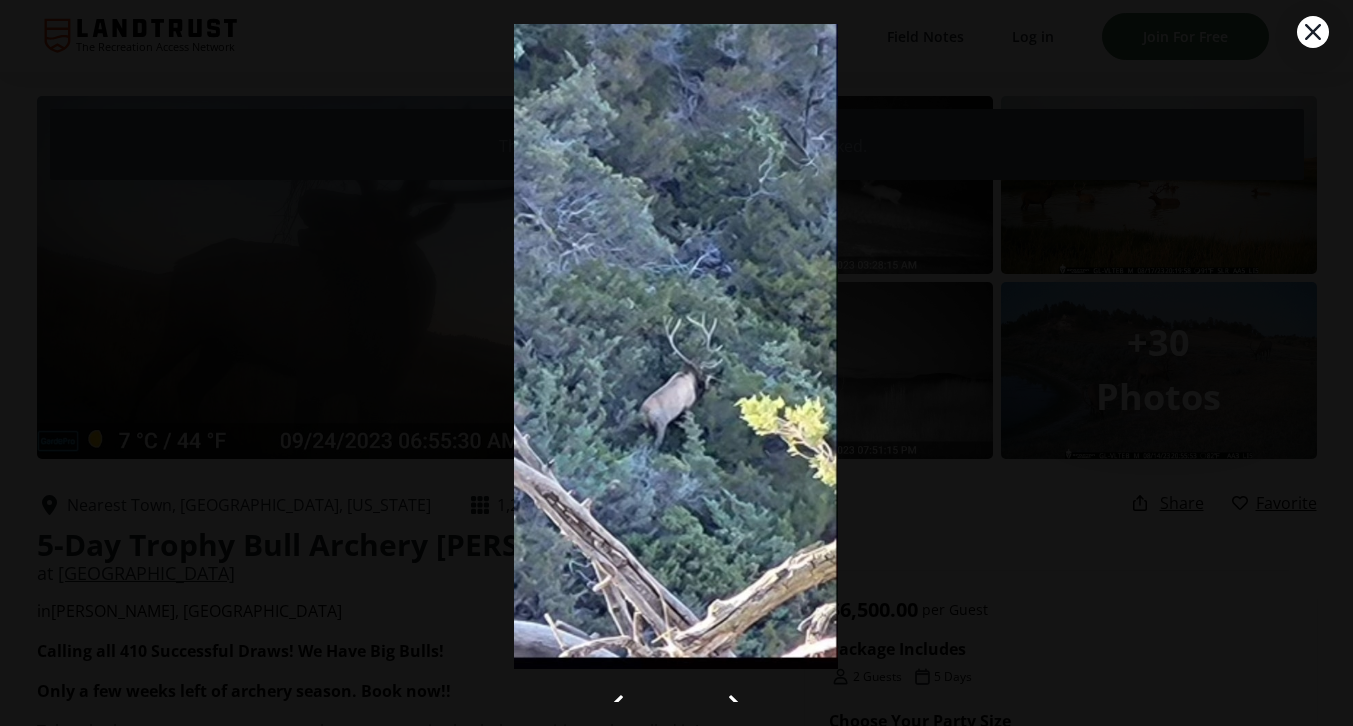 click on "18 / 35" at bounding box center [676, 363] 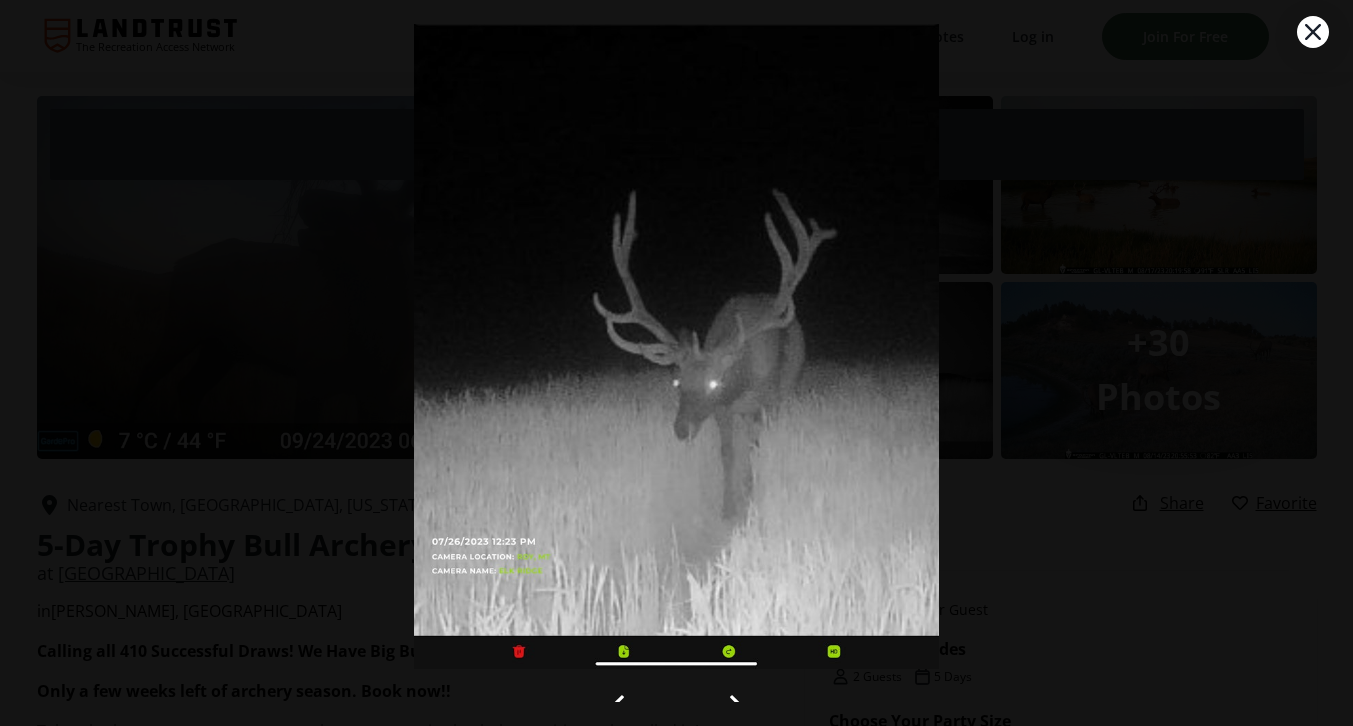 click at bounding box center (738, 709) 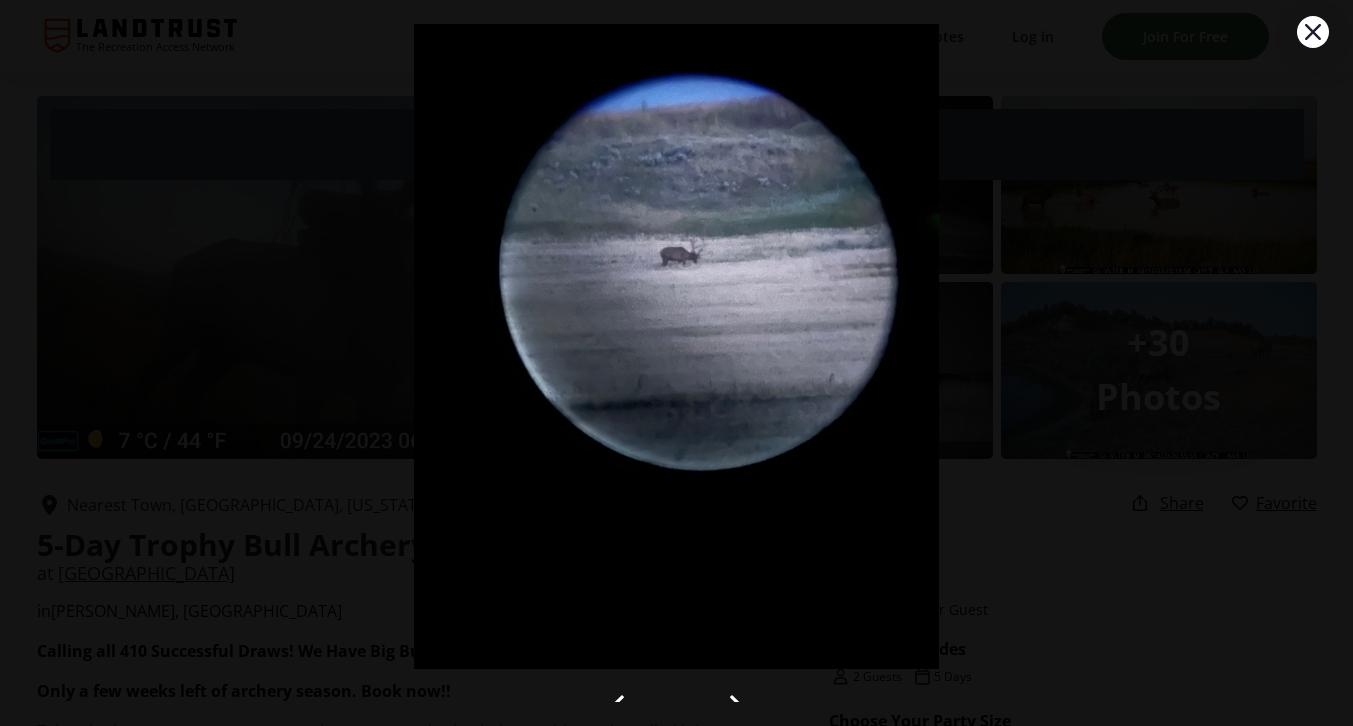 click at bounding box center [738, 709] 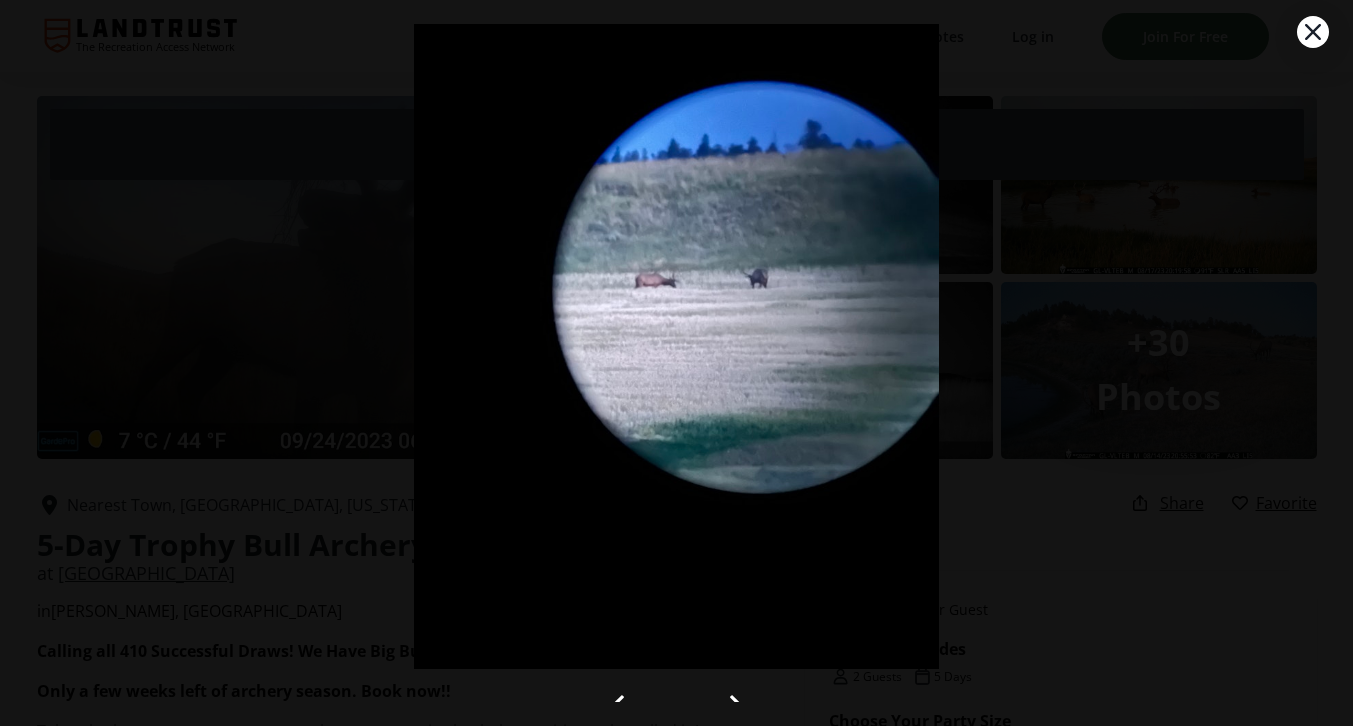 click at bounding box center (738, 709) 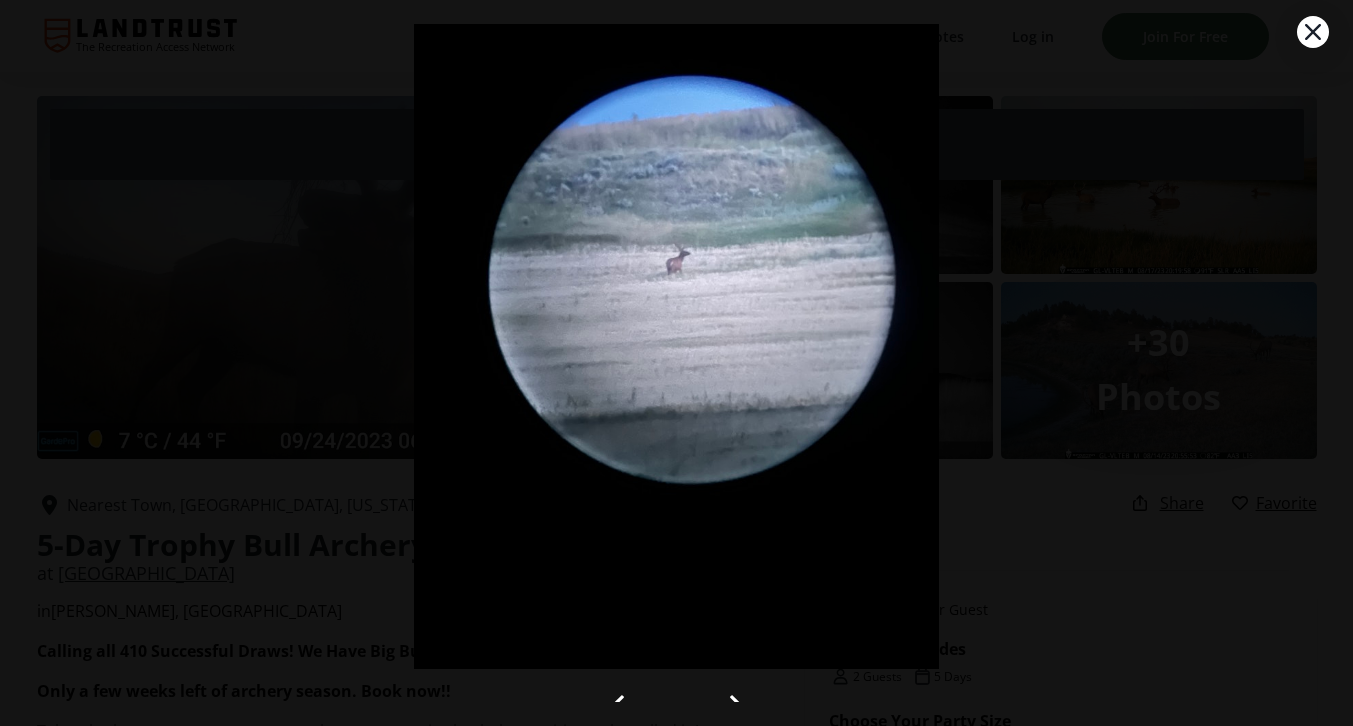 click at bounding box center [738, 709] 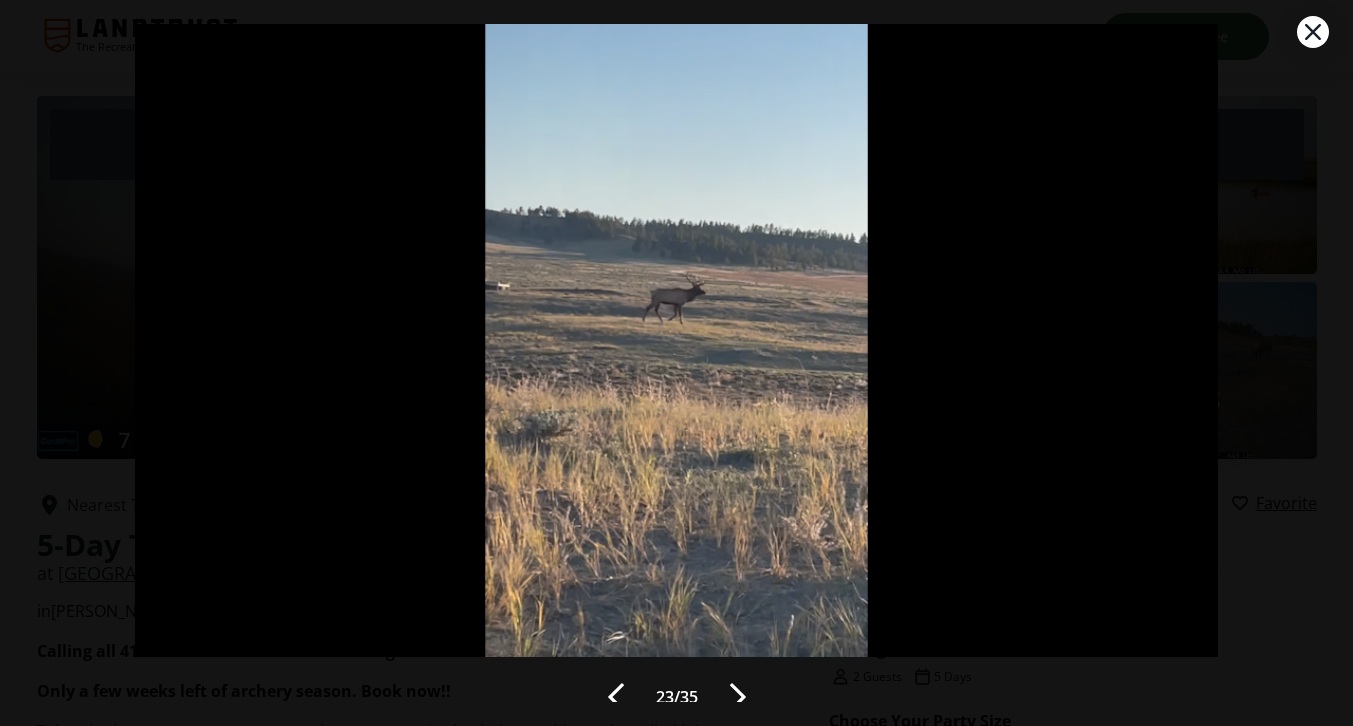 click at bounding box center (738, 697) 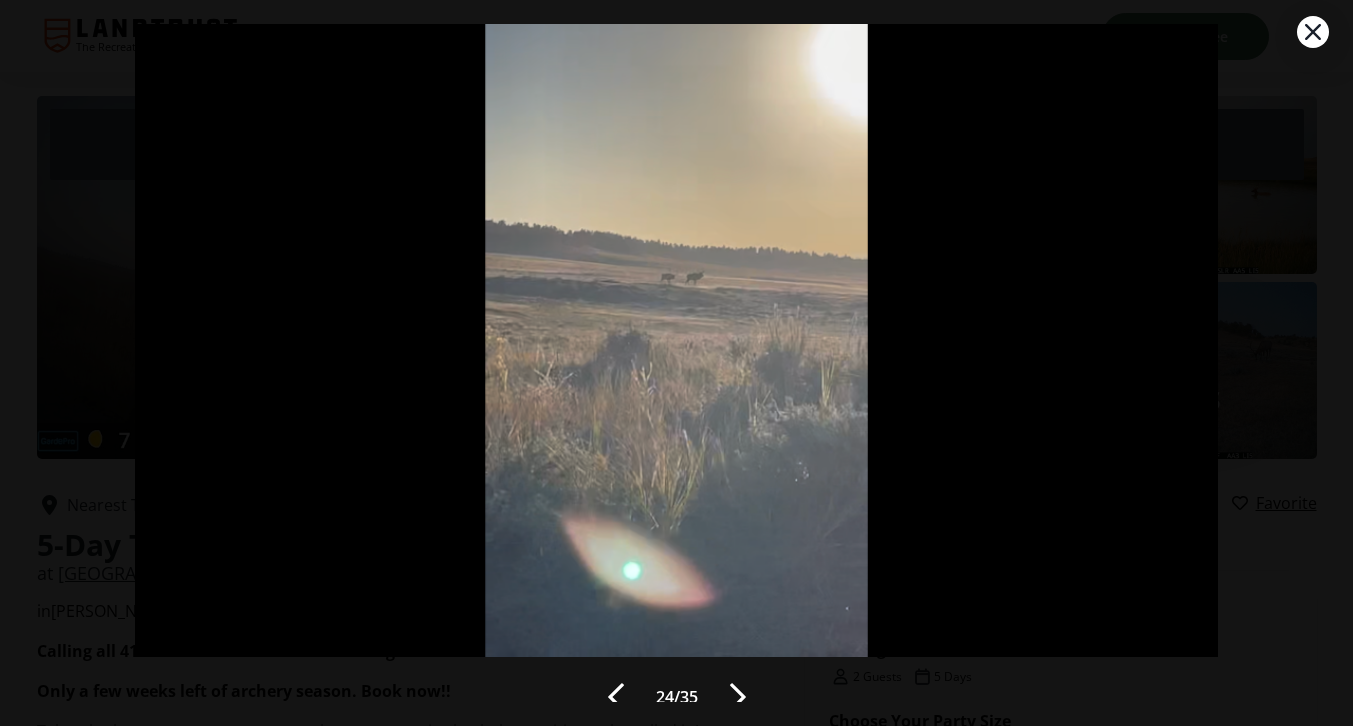 click at bounding box center (738, 697) 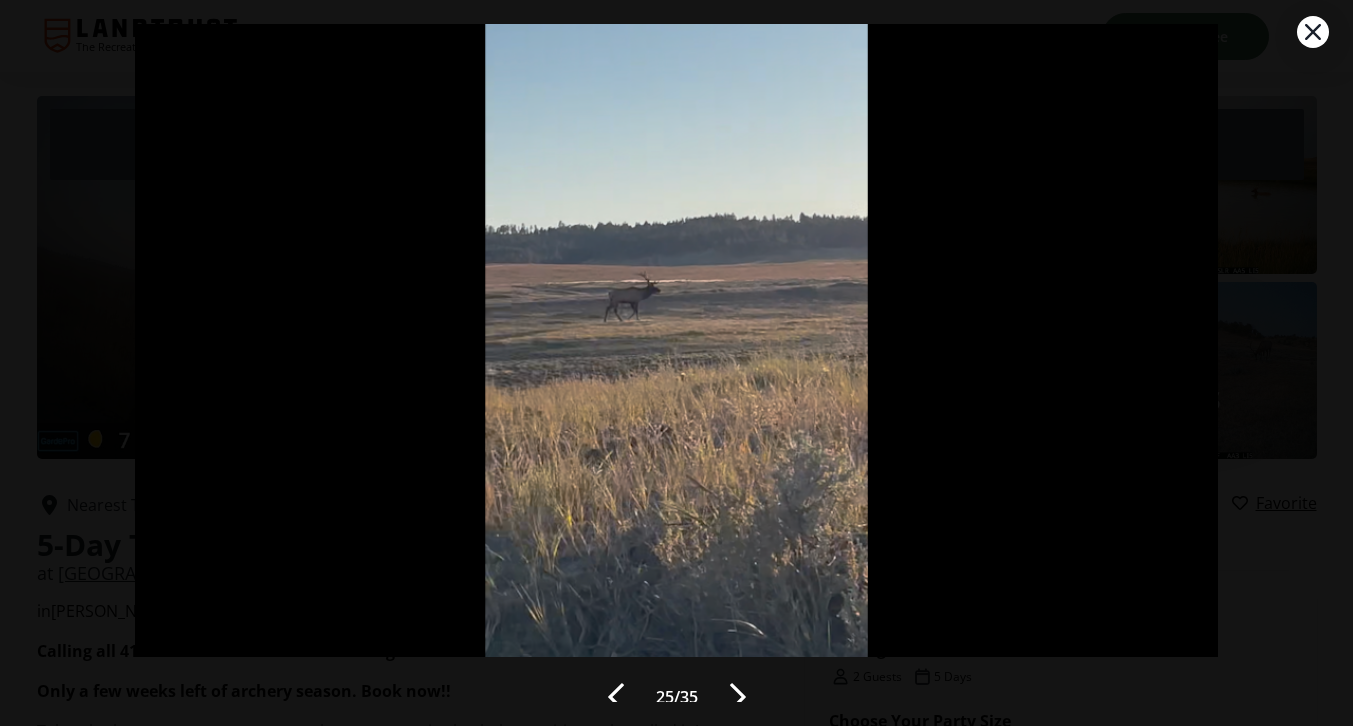 click at bounding box center [738, 697] 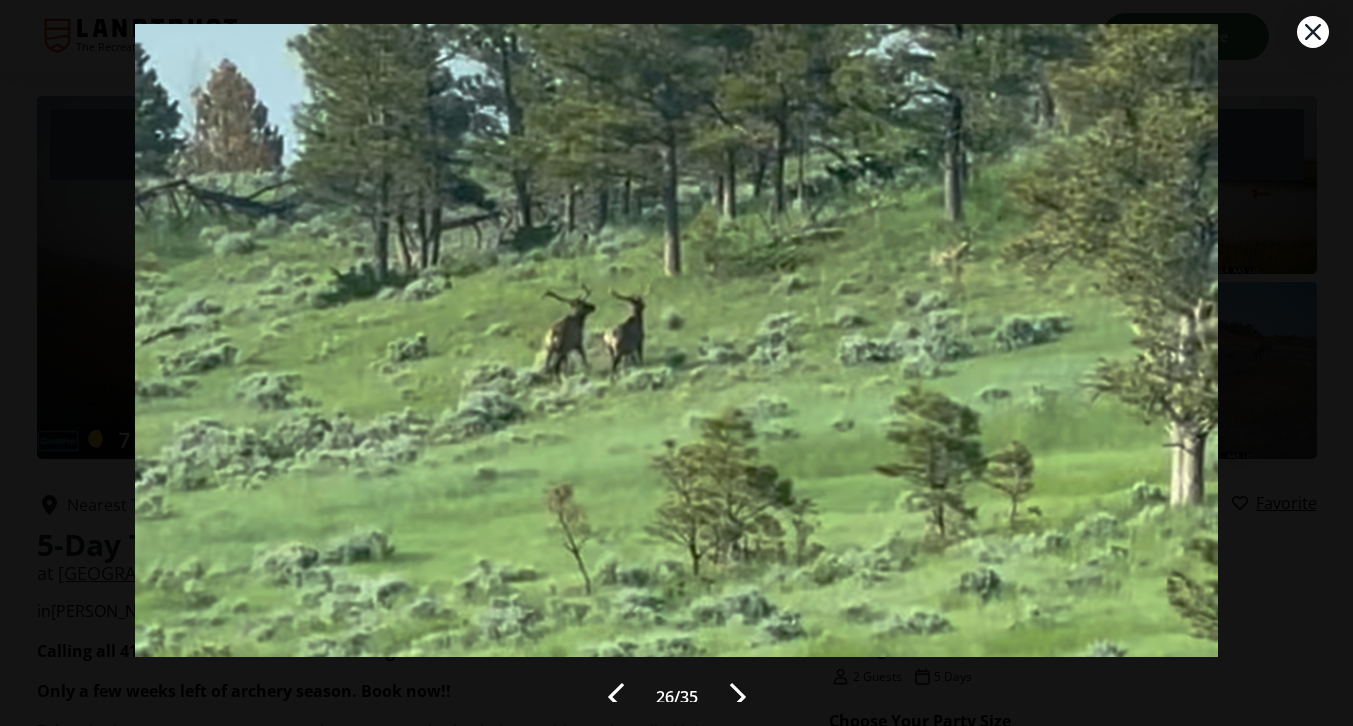 click at bounding box center (738, 697) 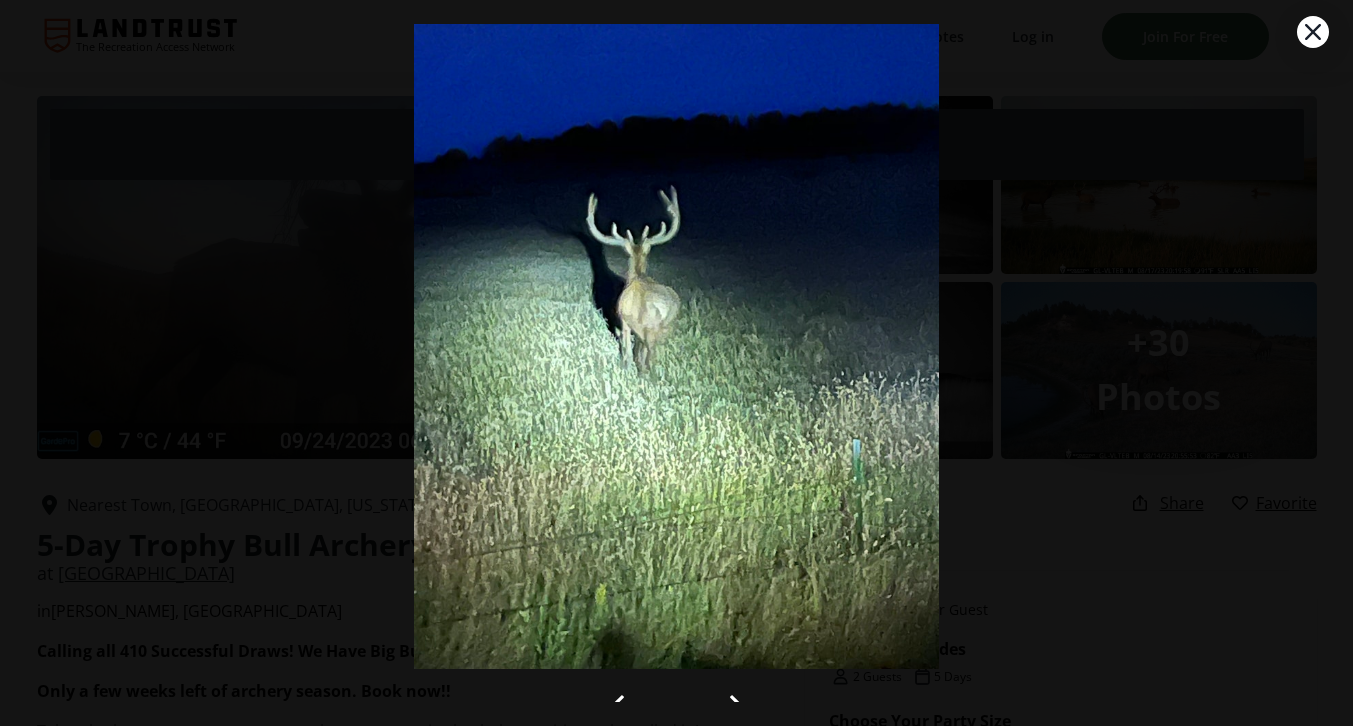click at bounding box center (738, 709) 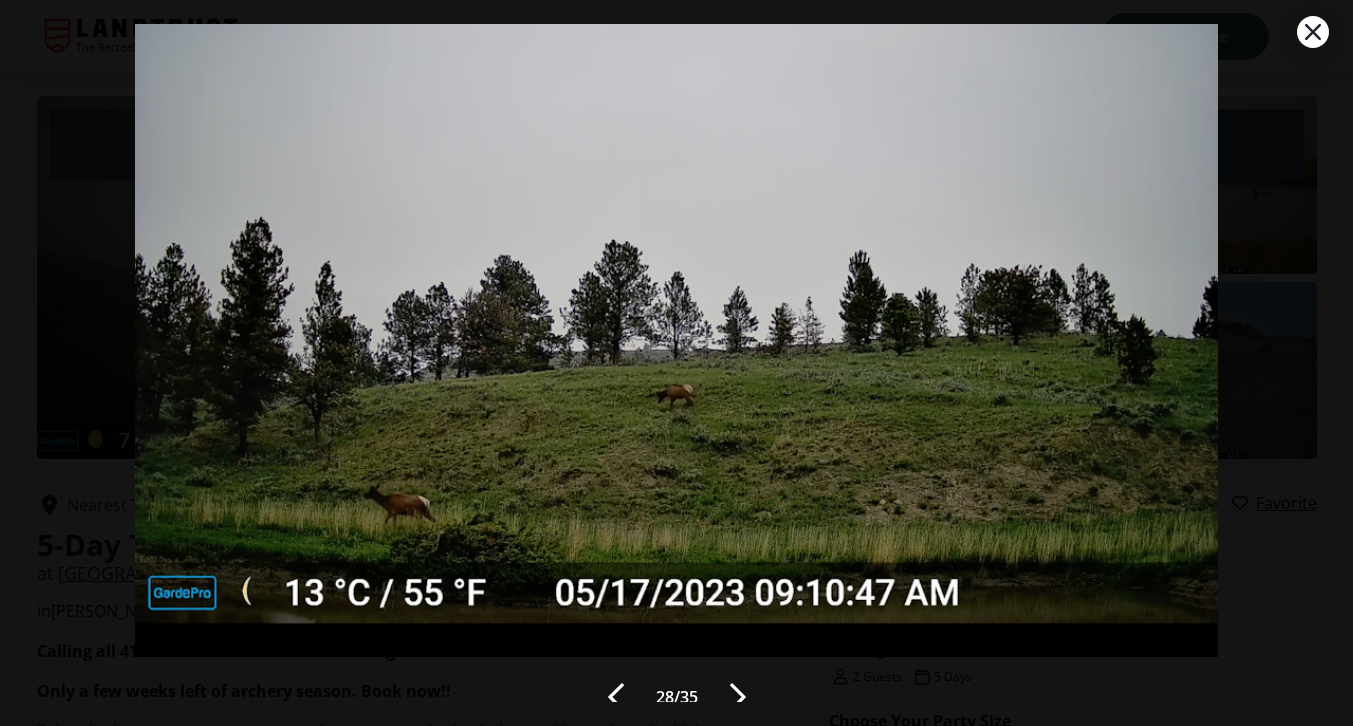 click at bounding box center [738, 697] 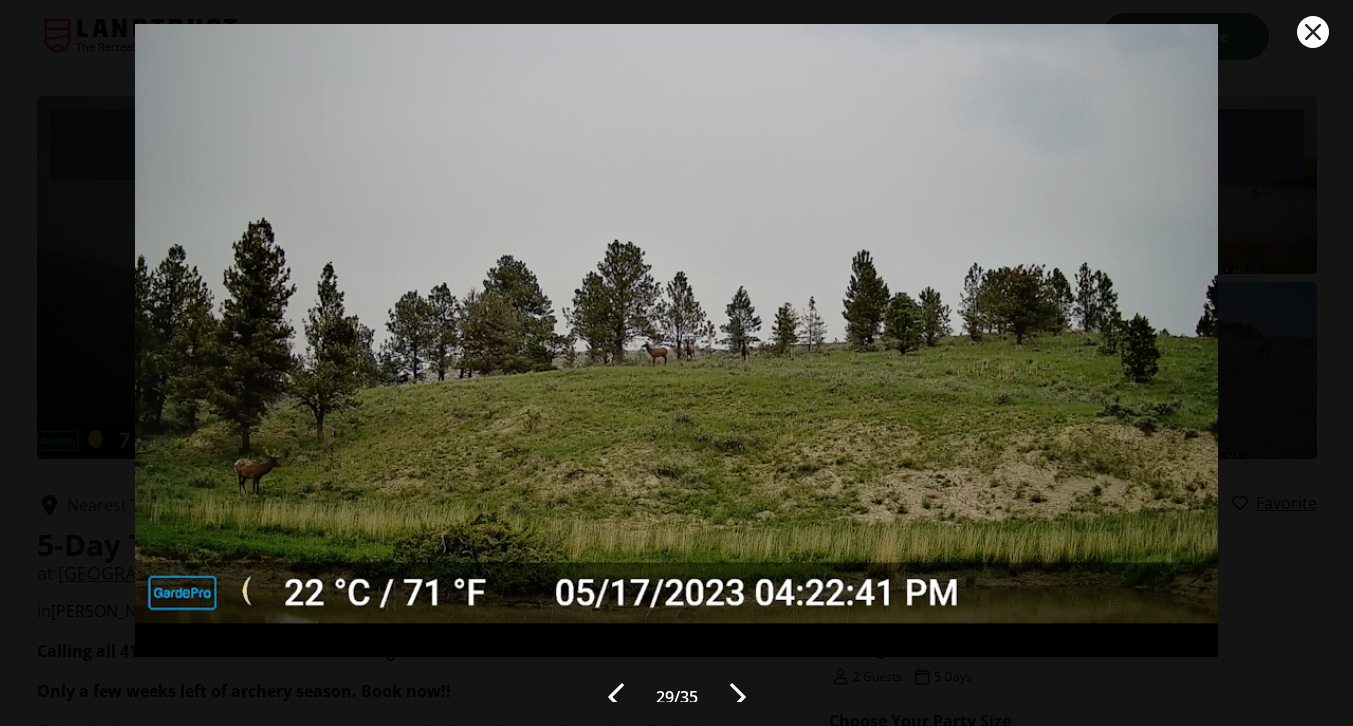 click at bounding box center [738, 697] 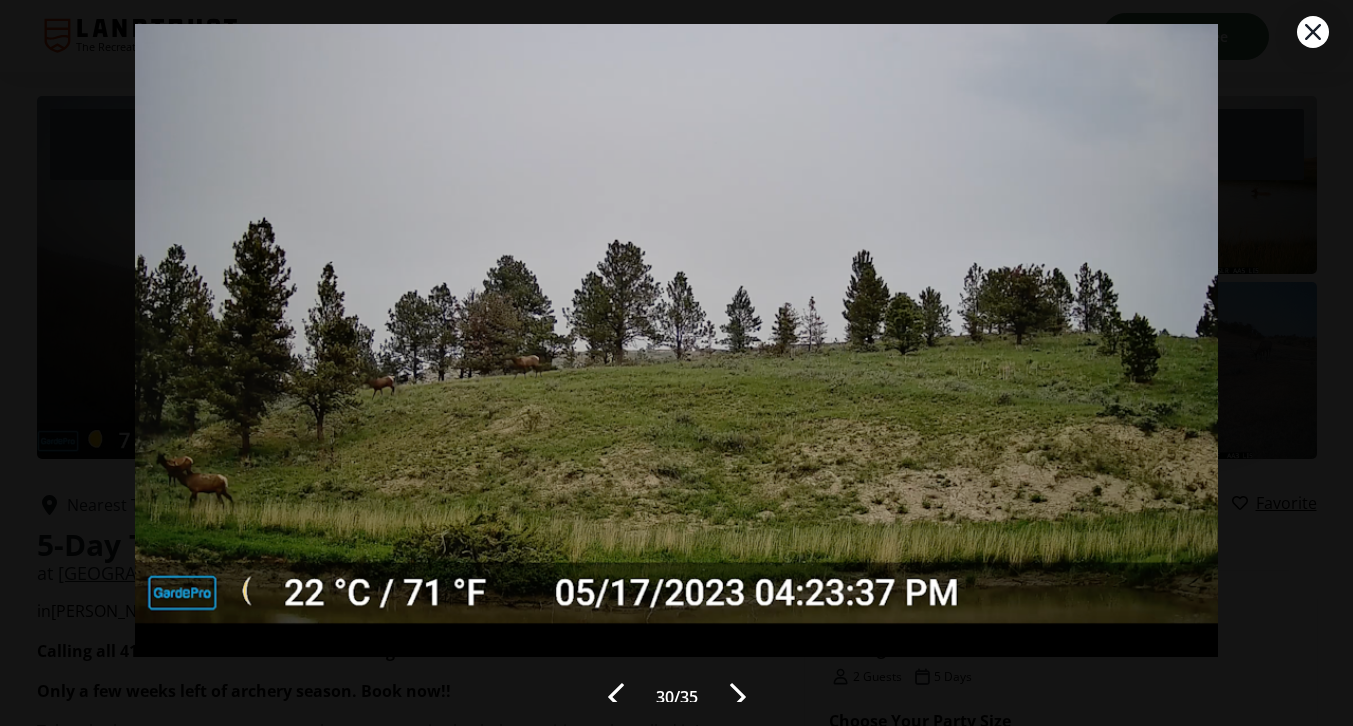 click at bounding box center [738, 697] 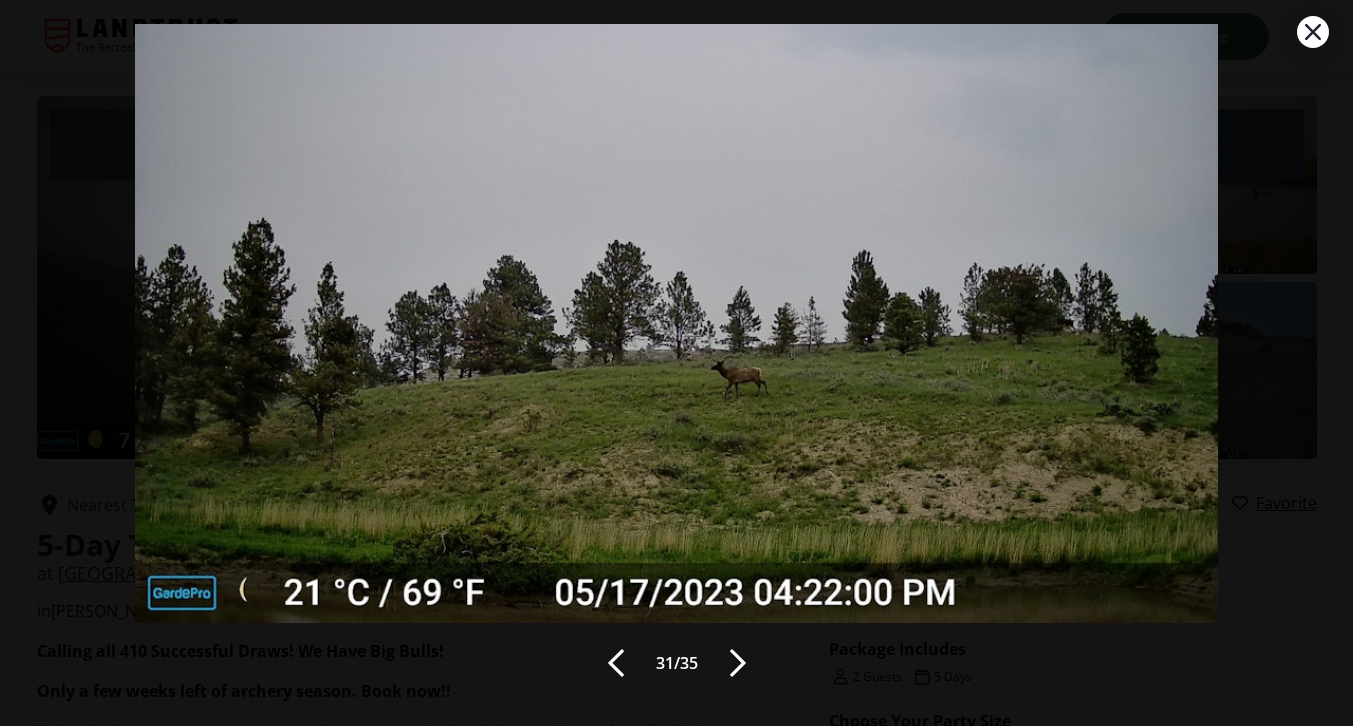click on "31 / 35" at bounding box center [676, 363] 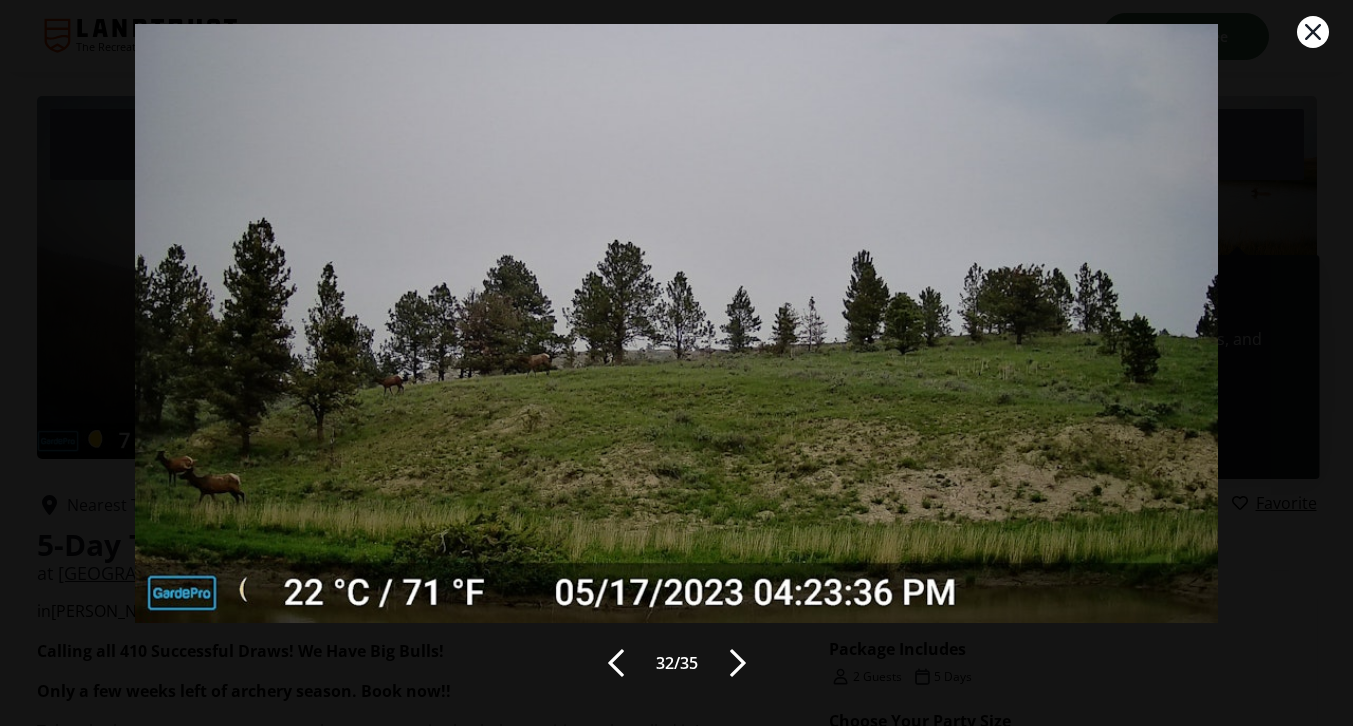 click at bounding box center (738, 663) 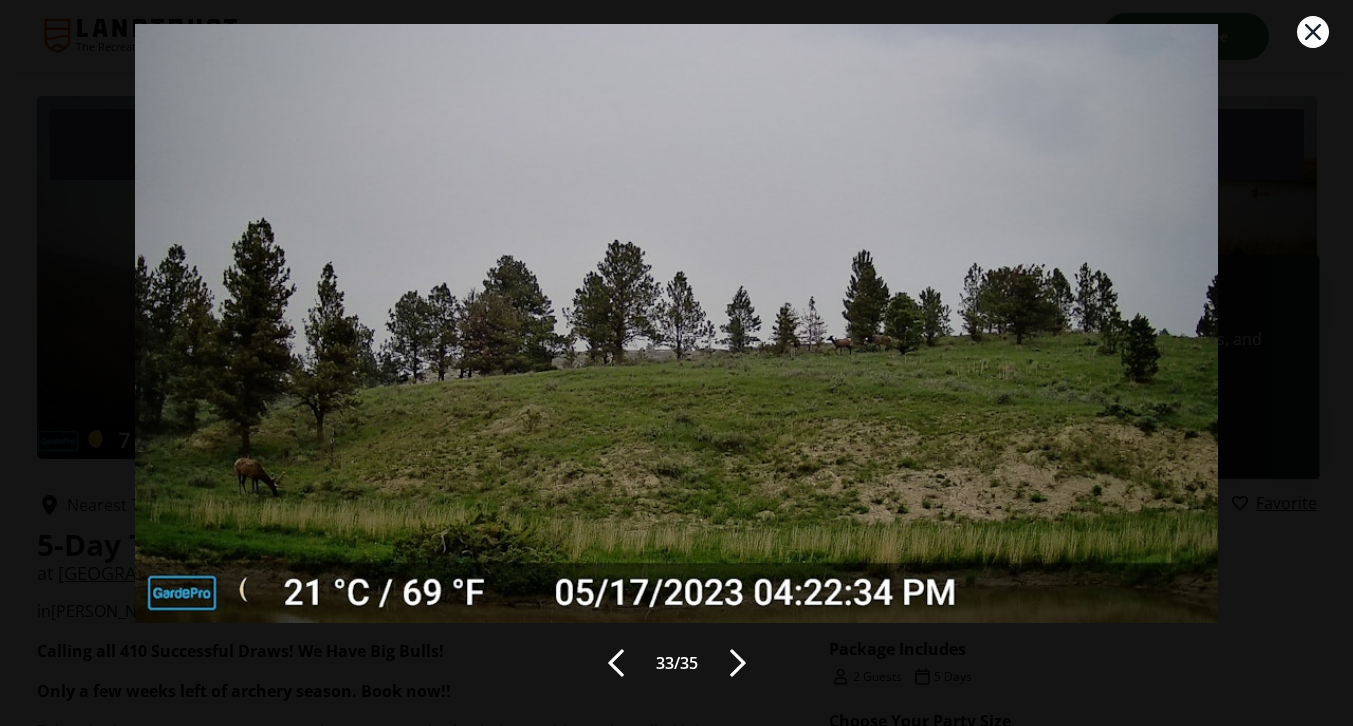 click at bounding box center [738, 663] 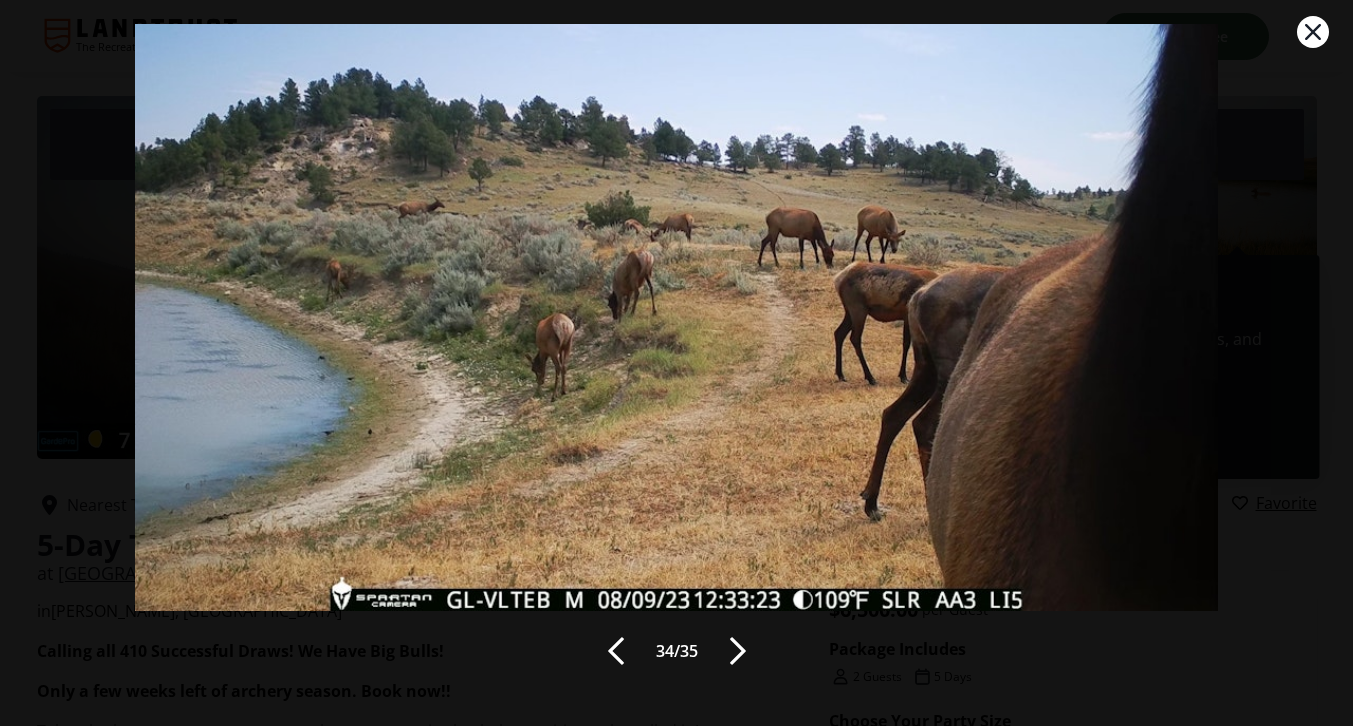 click at bounding box center (738, 651) 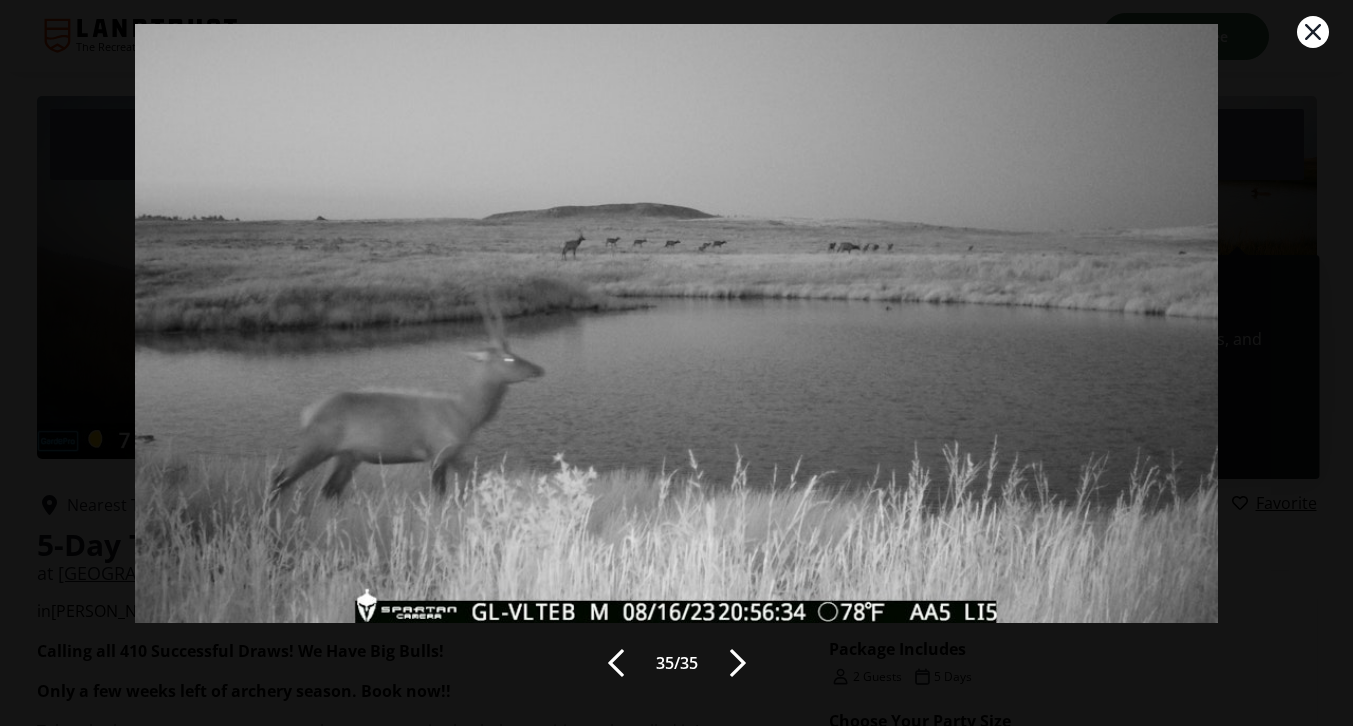 click at bounding box center [738, 663] 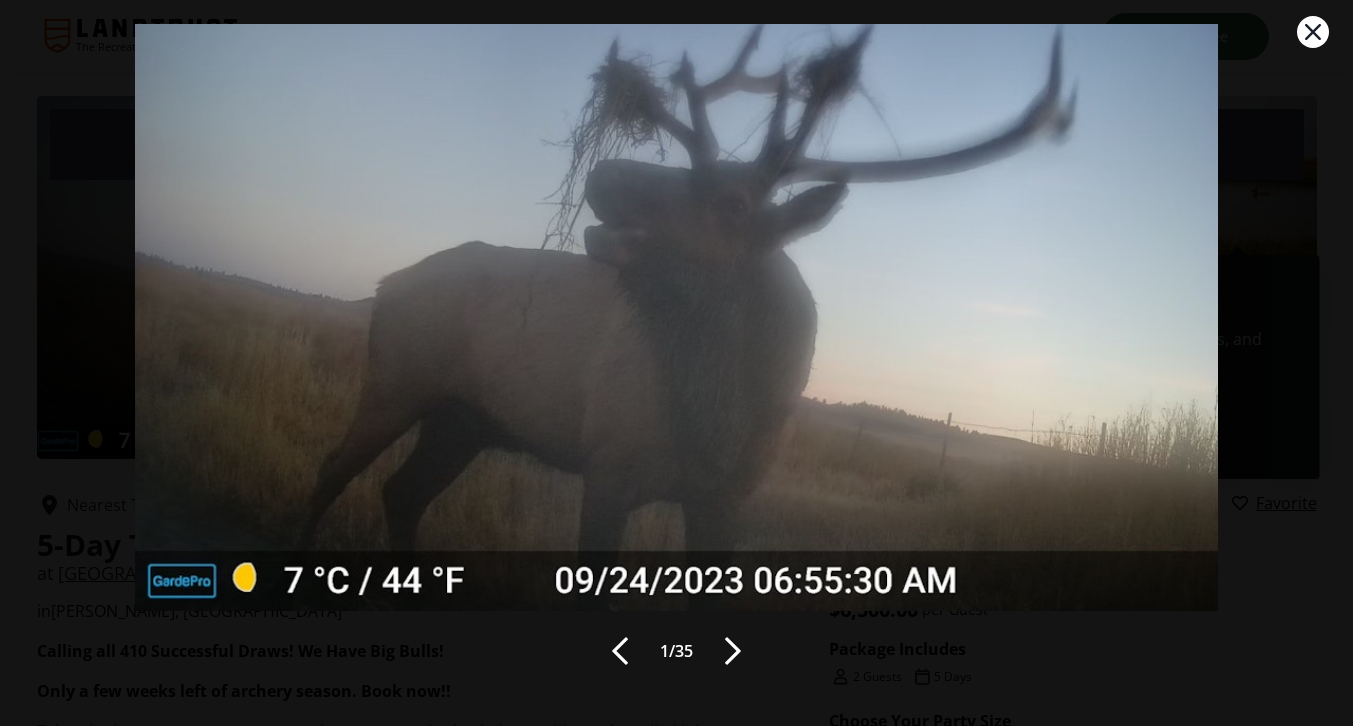 click at bounding box center [733, 651] 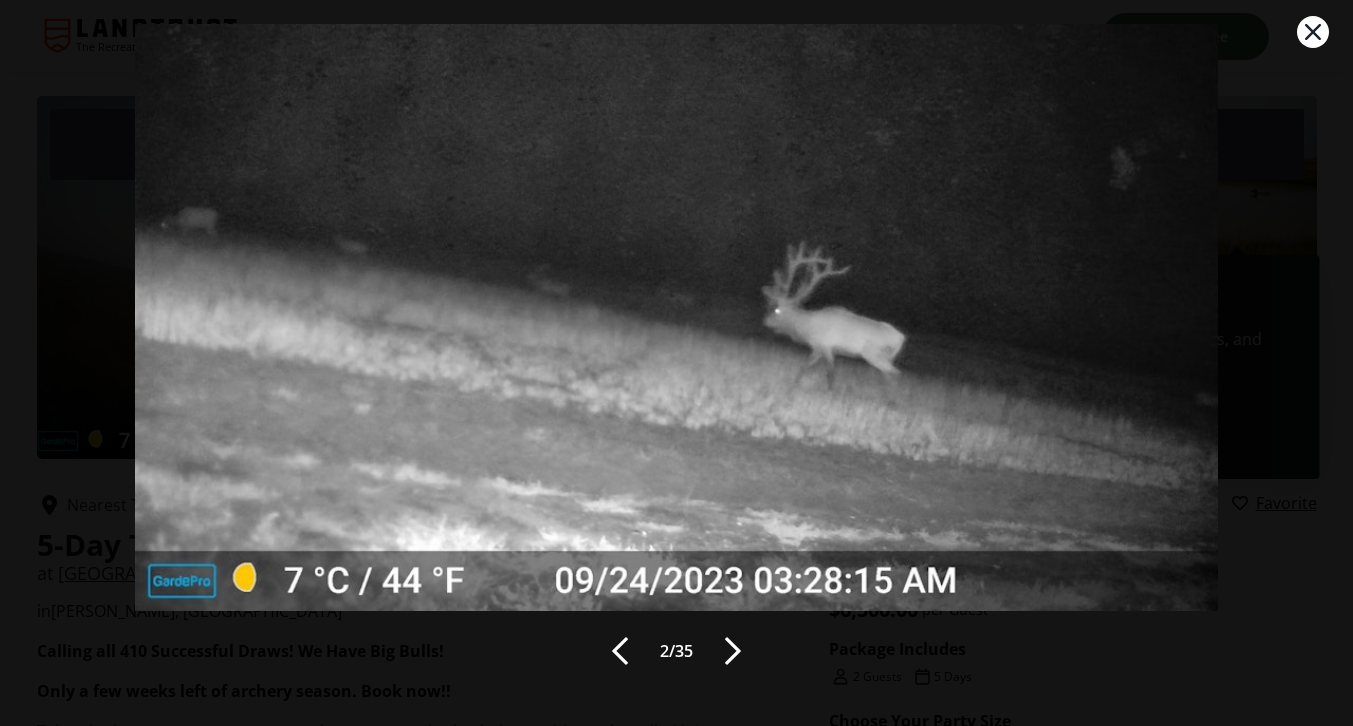click 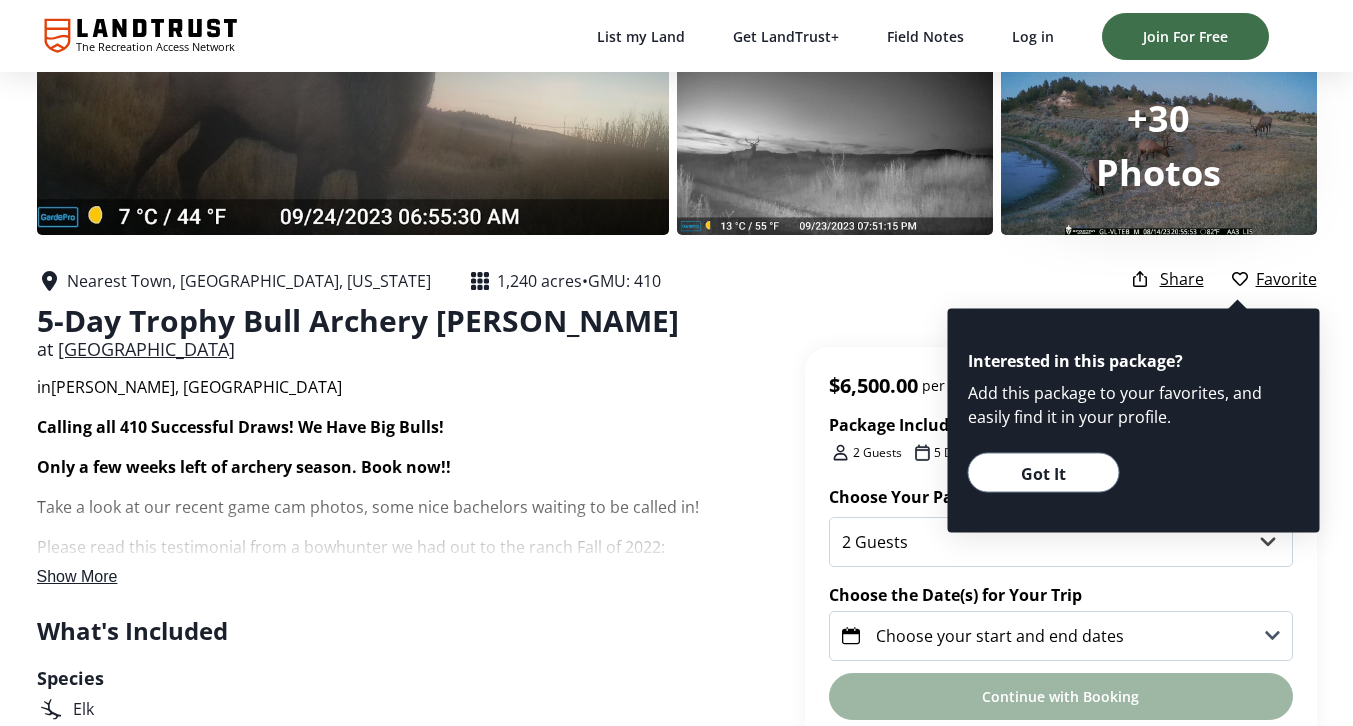 scroll, scrollTop: 227, scrollLeft: 0, axis: vertical 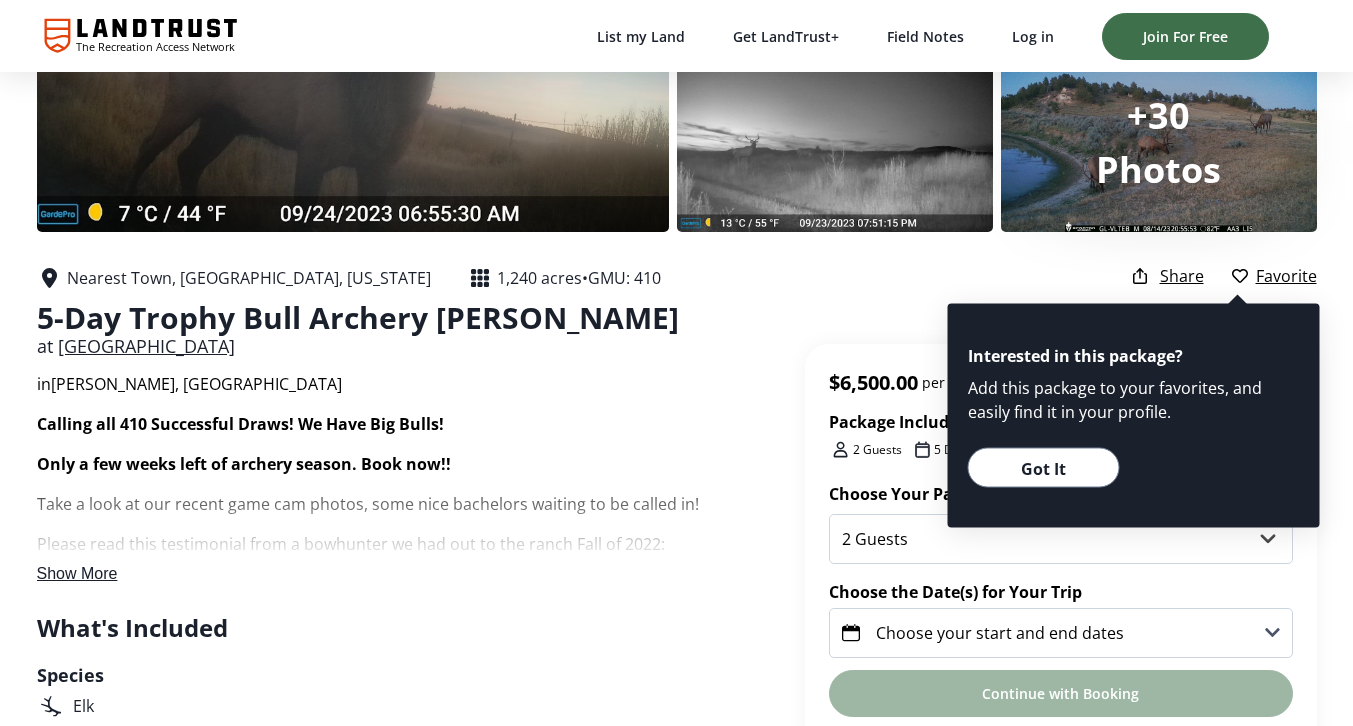 click on "Show More" at bounding box center (77, 573) 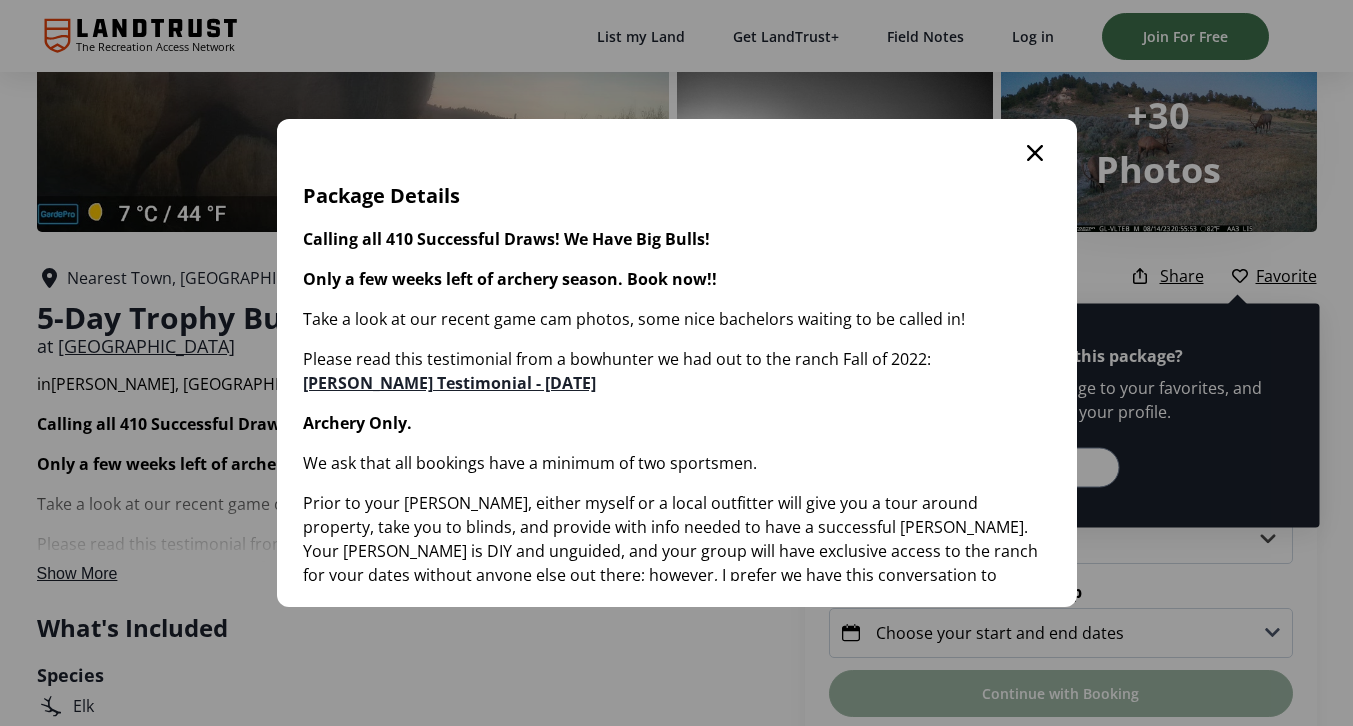 click 